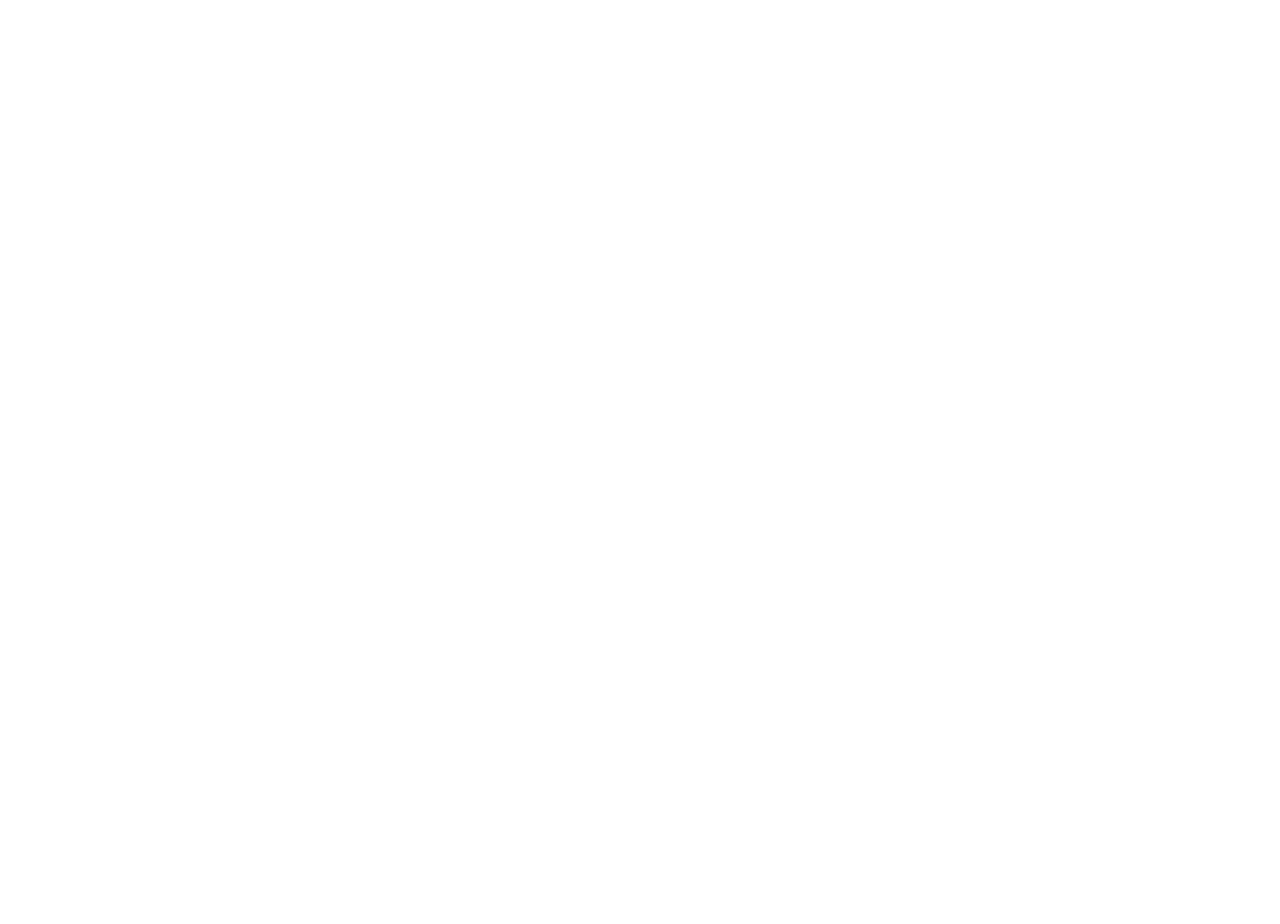 scroll, scrollTop: 0, scrollLeft: 0, axis: both 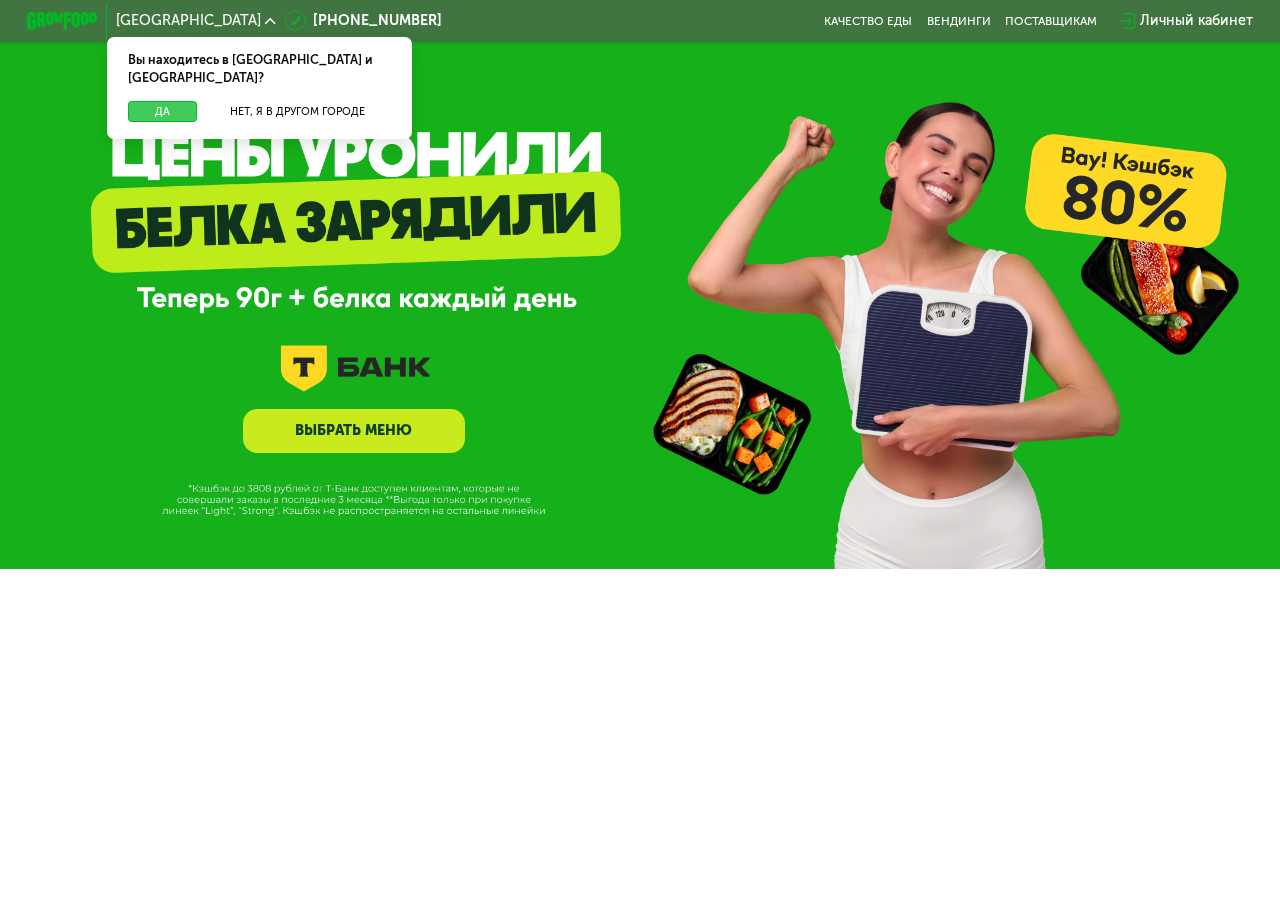 click on "Да" at bounding box center [162, 112] 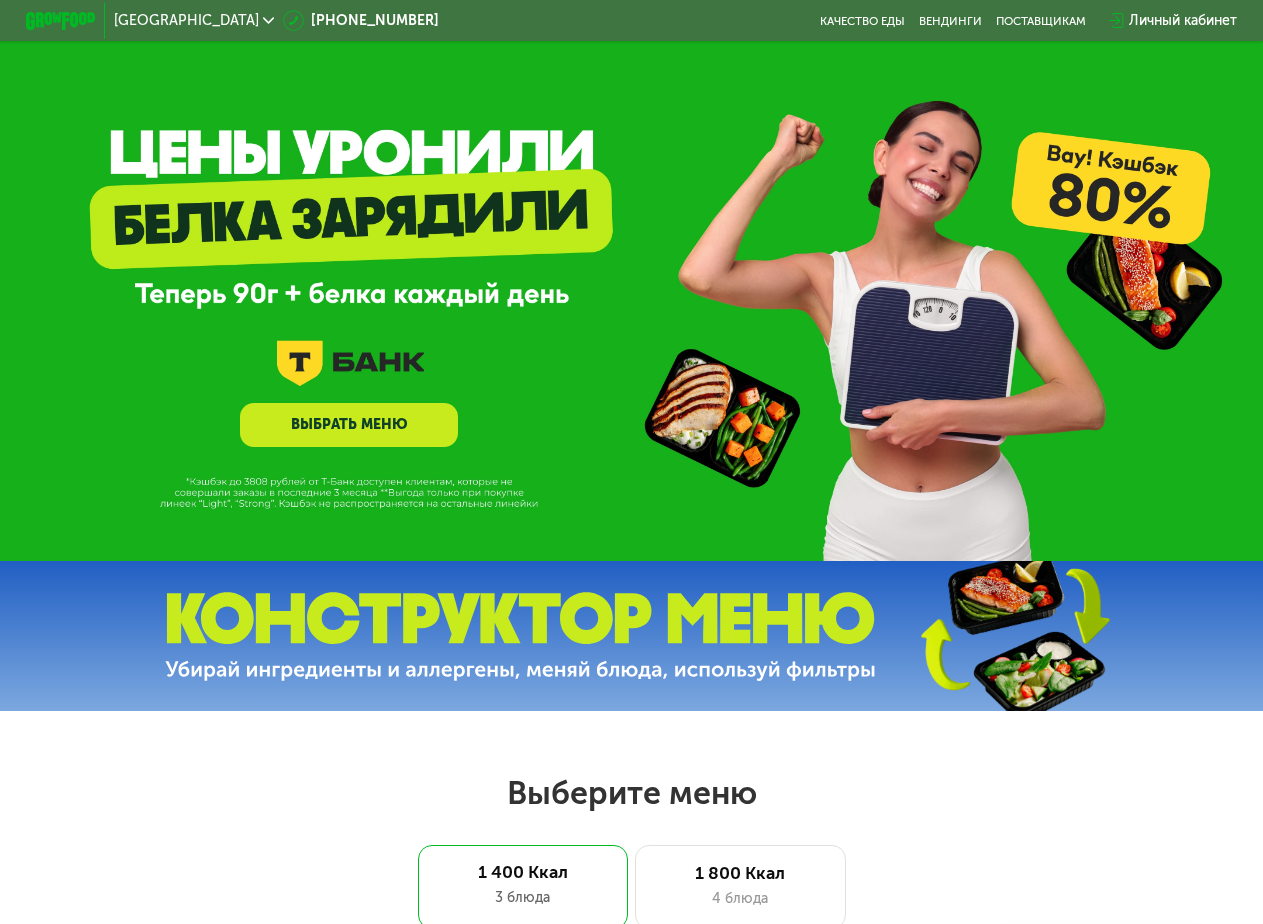 click on "Личный кабинет" at bounding box center (1183, 20) 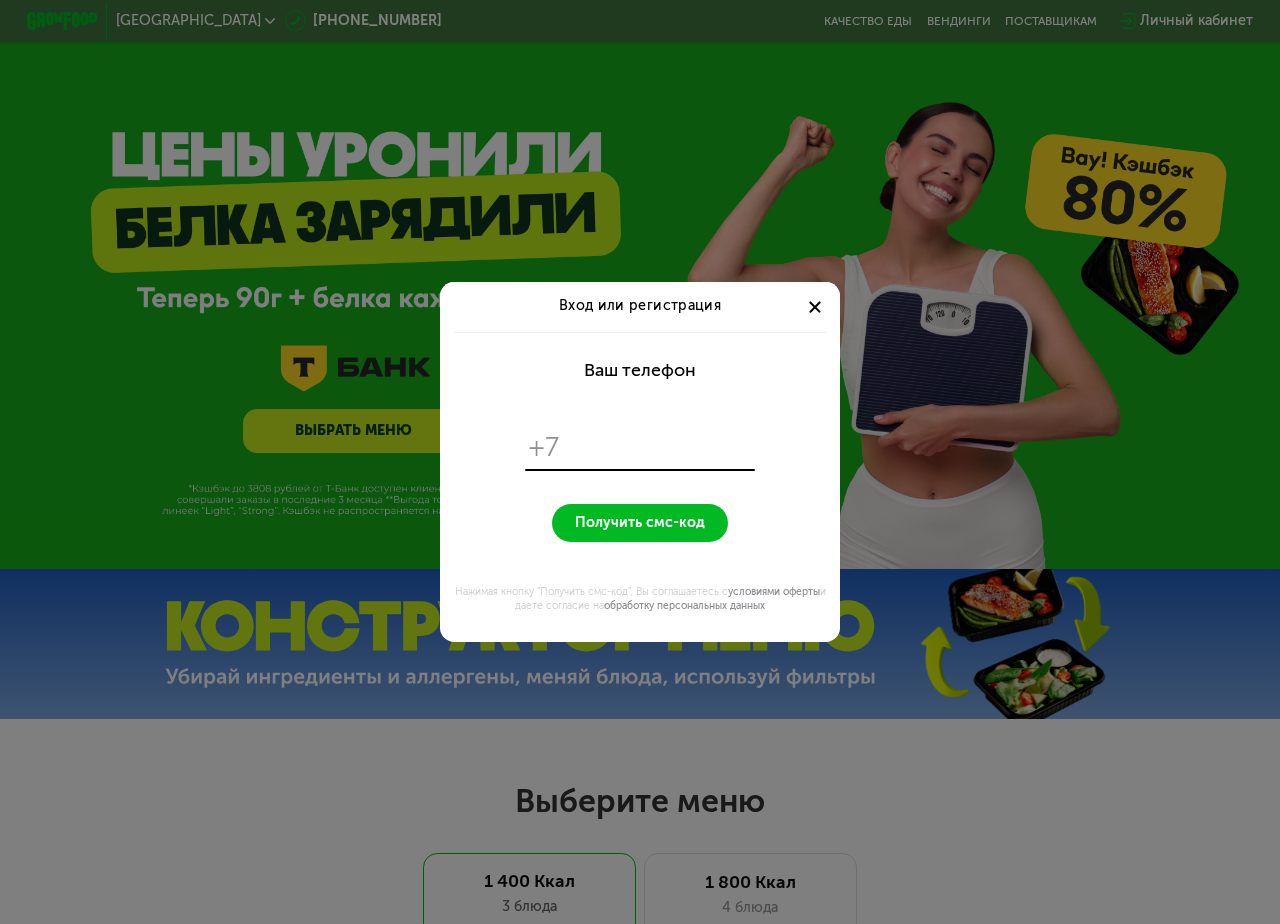click at bounding box center (815, 307) 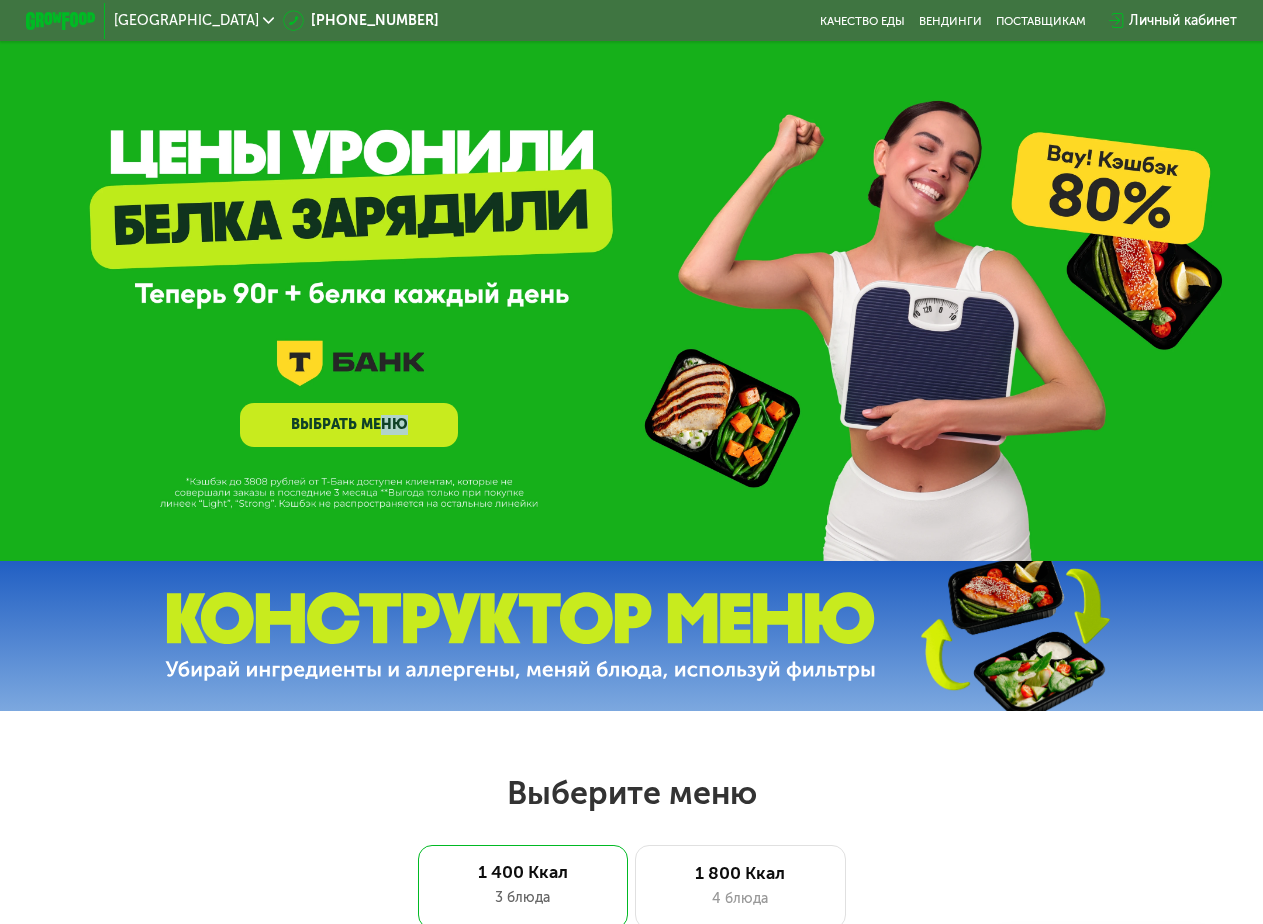 drag, startPoint x: 383, startPoint y: 440, endPoint x: 452, endPoint y: 444, distance: 69.115845 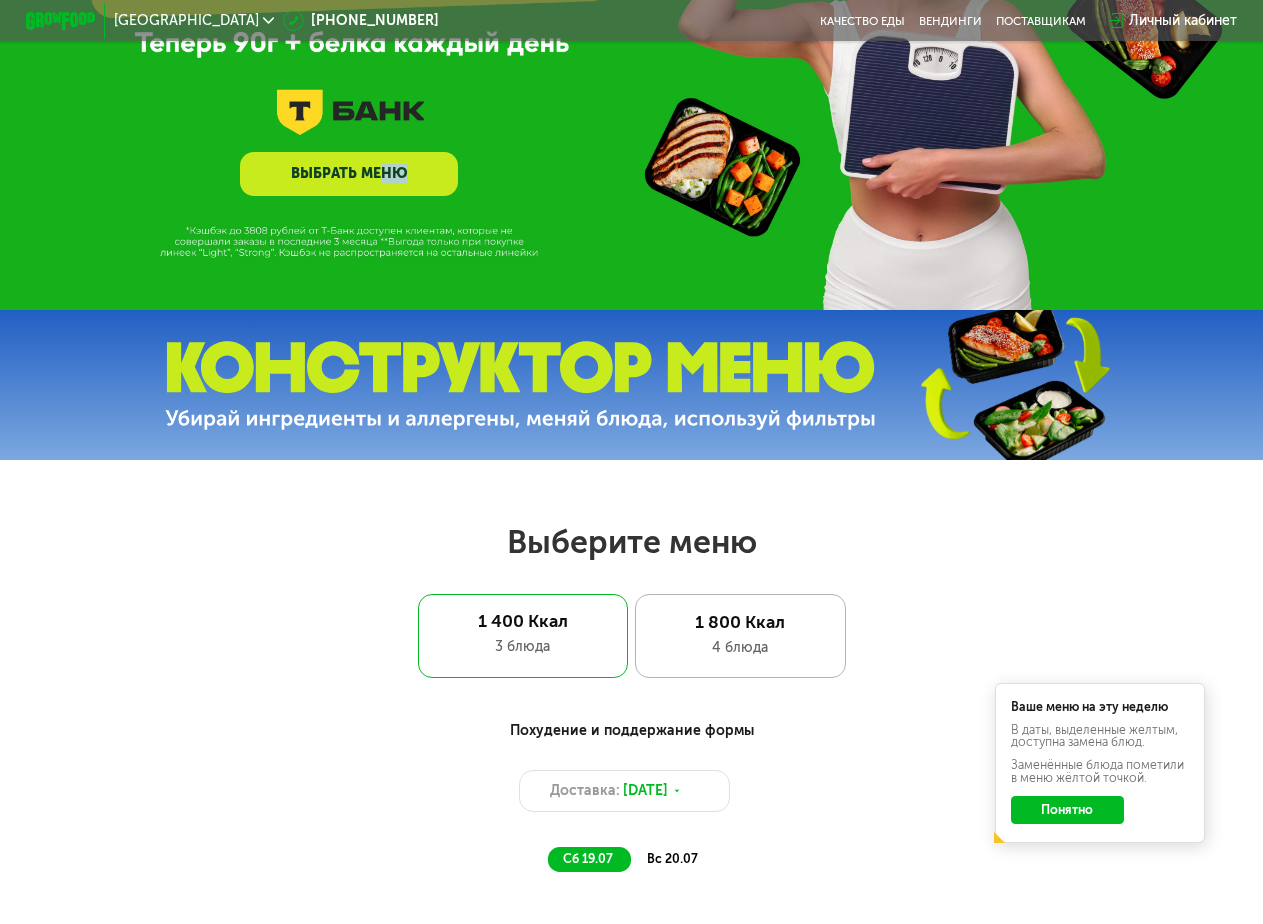 scroll, scrollTop: 100, scrollLeft: 0, axis: vertical 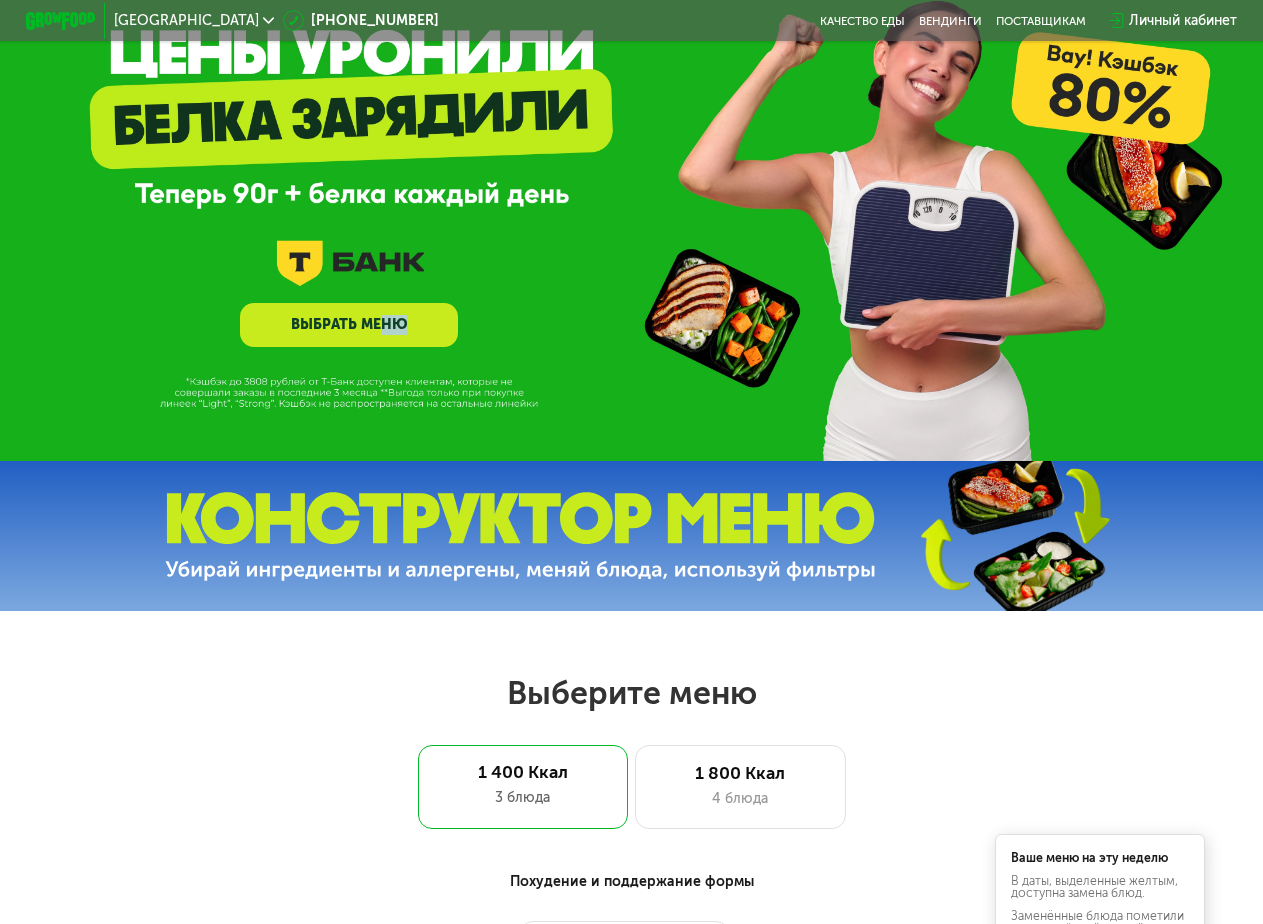 click on "ВЫБРАТЬ МЕНЮ" at bounding box center (349, 325) 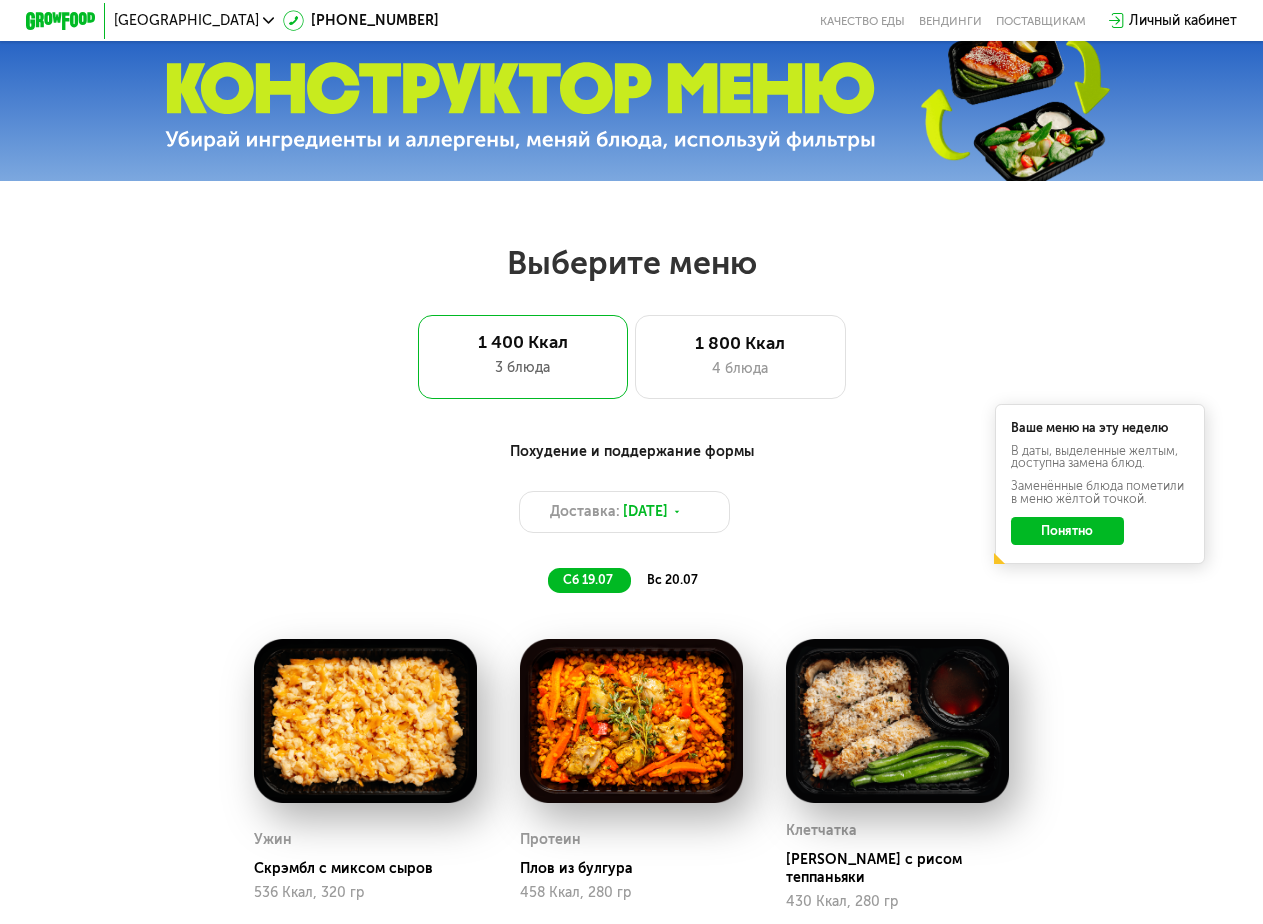 scroll, scrollTop: 739, scrollLeft: 0, axis: vertical 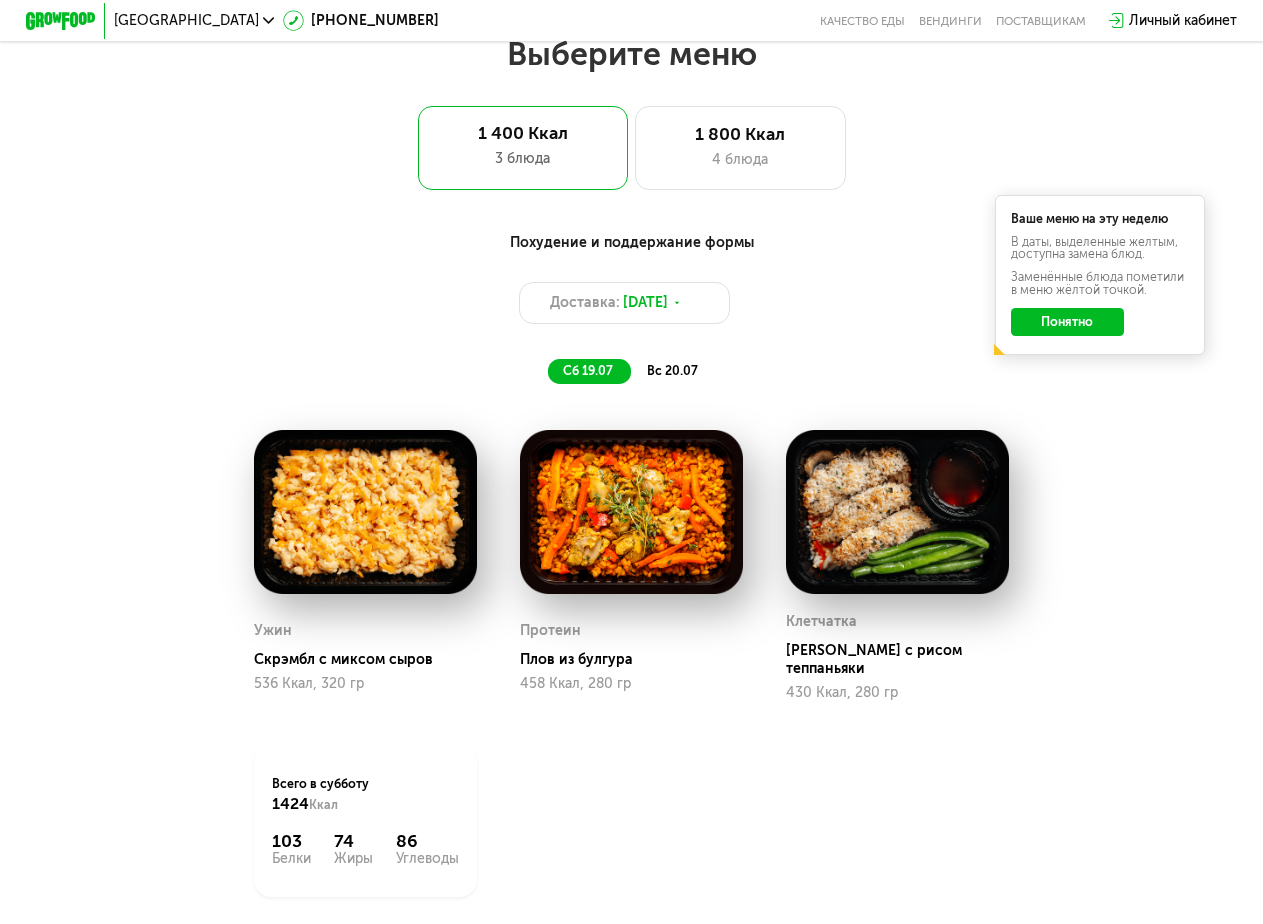 click on "Понятно" 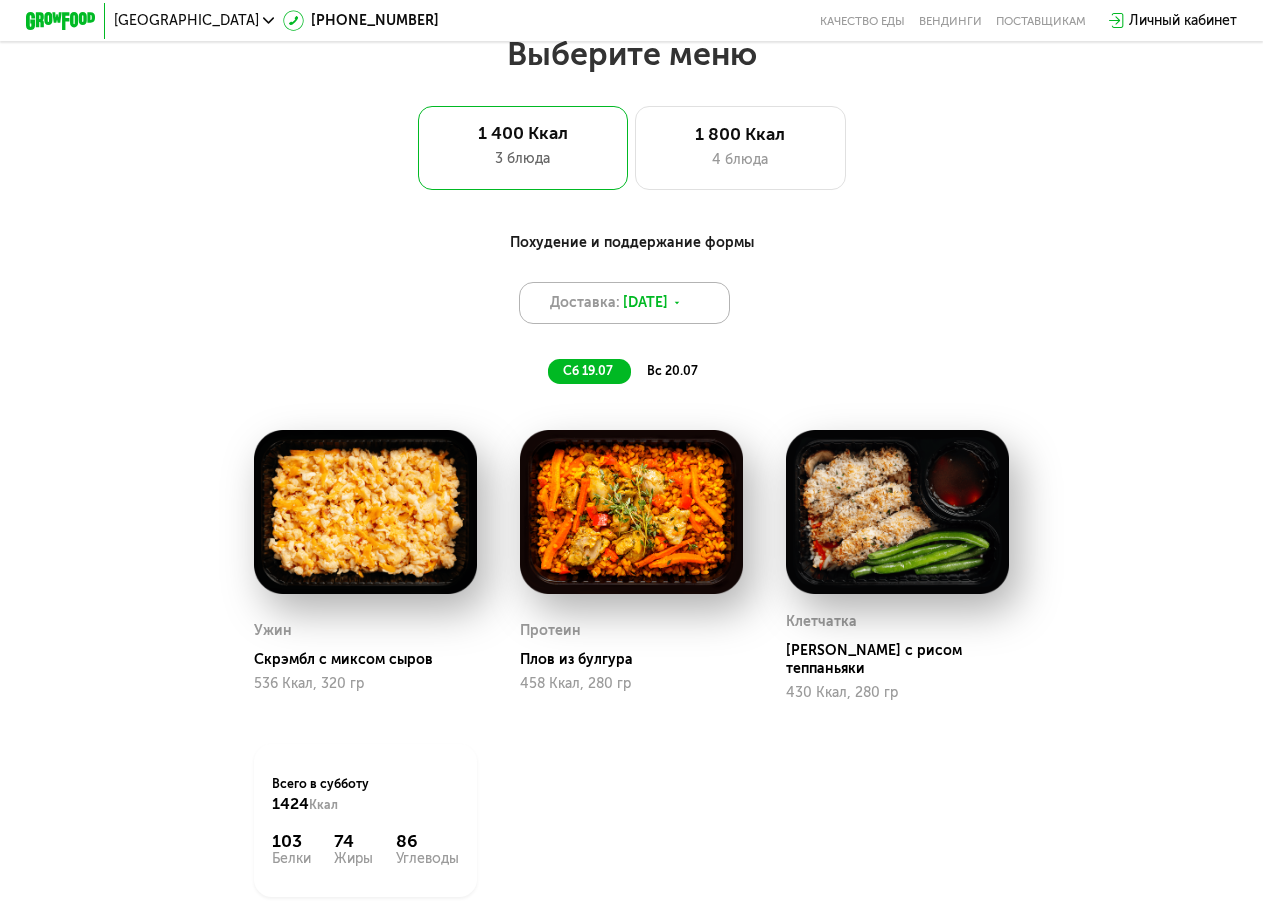 click 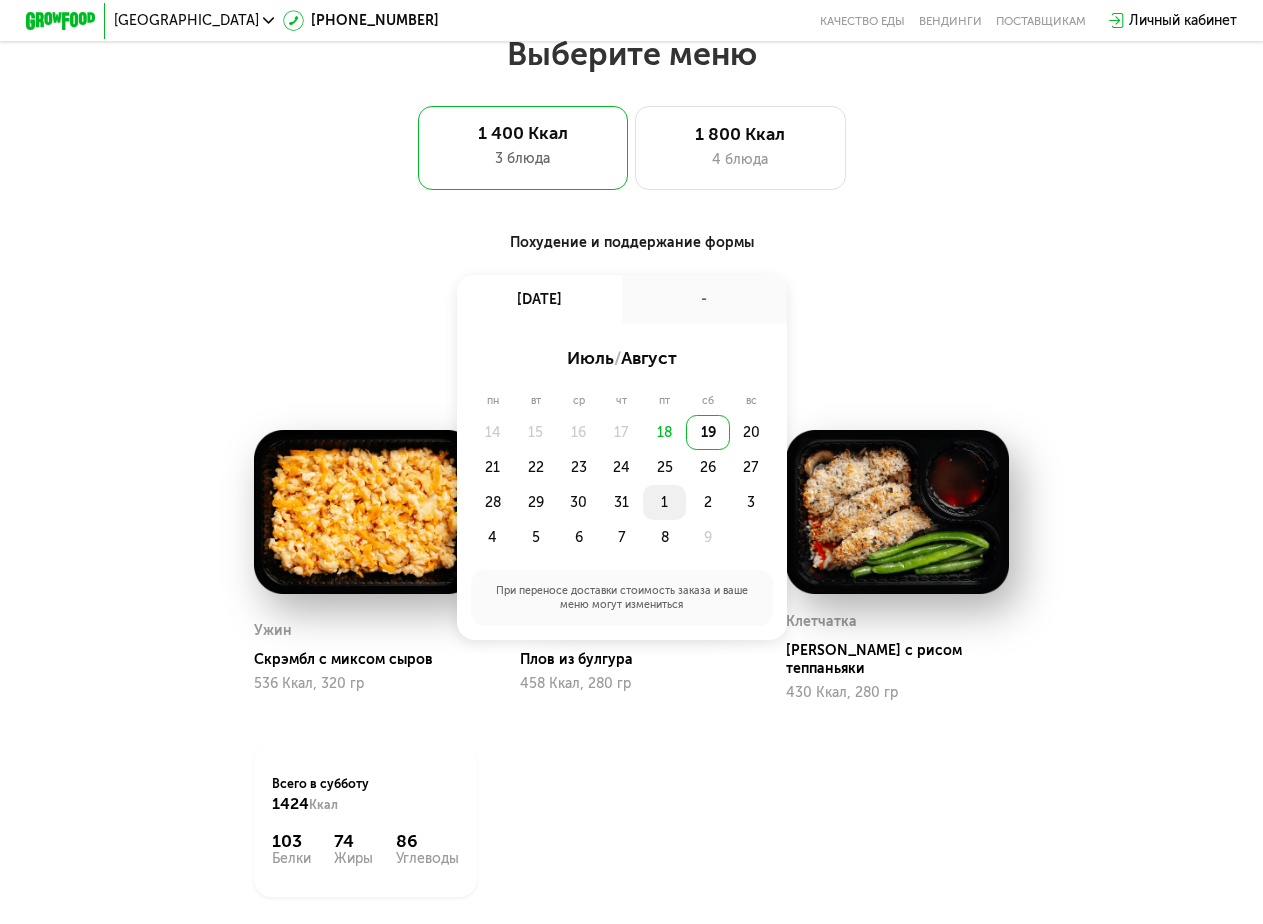 click on "1" 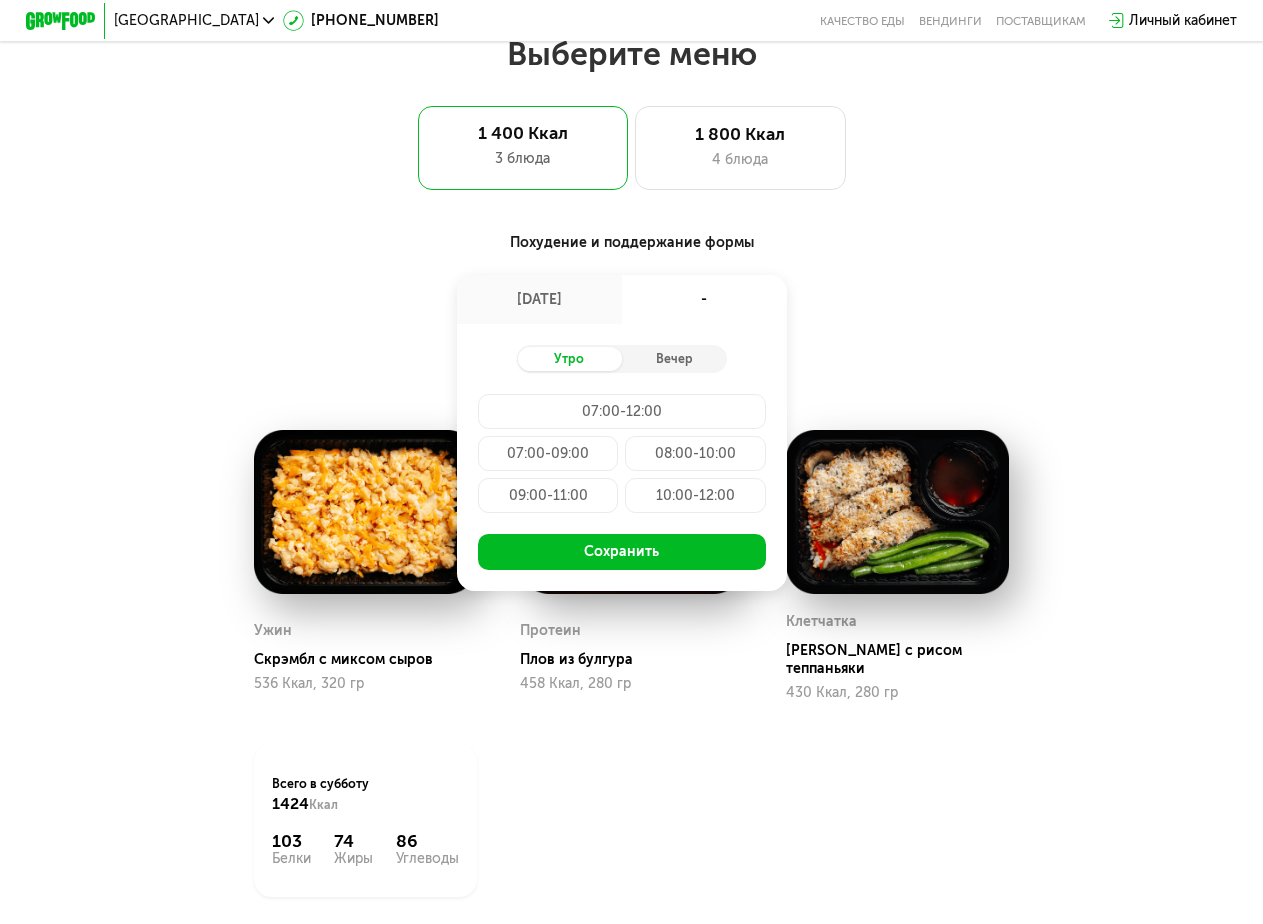 drag, startPoint x: 593, startPoint y: 470, endPoint x: 642, endPoint y: 464, distance: 49.365982 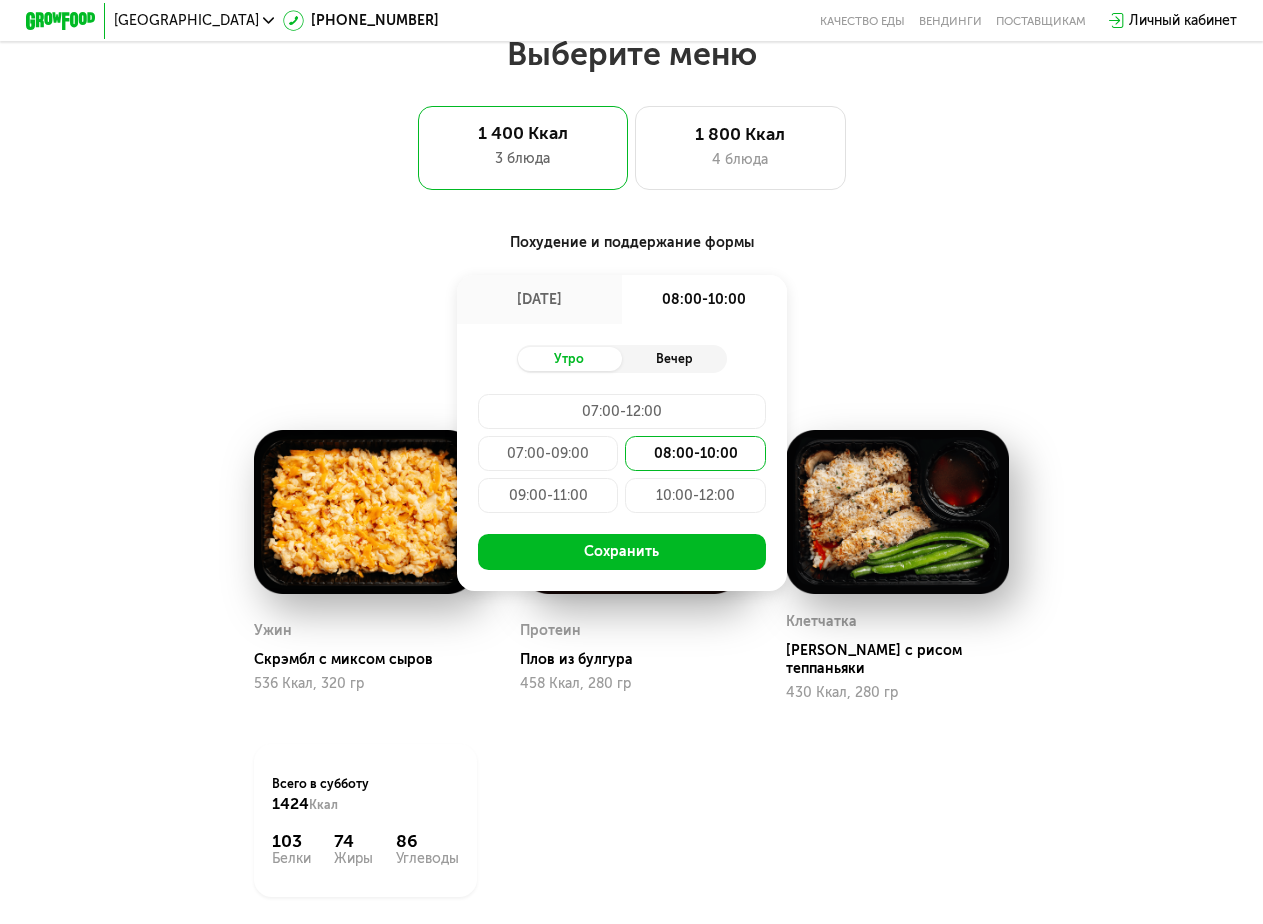 click on "Вечер" at bounding box center (674, 359) 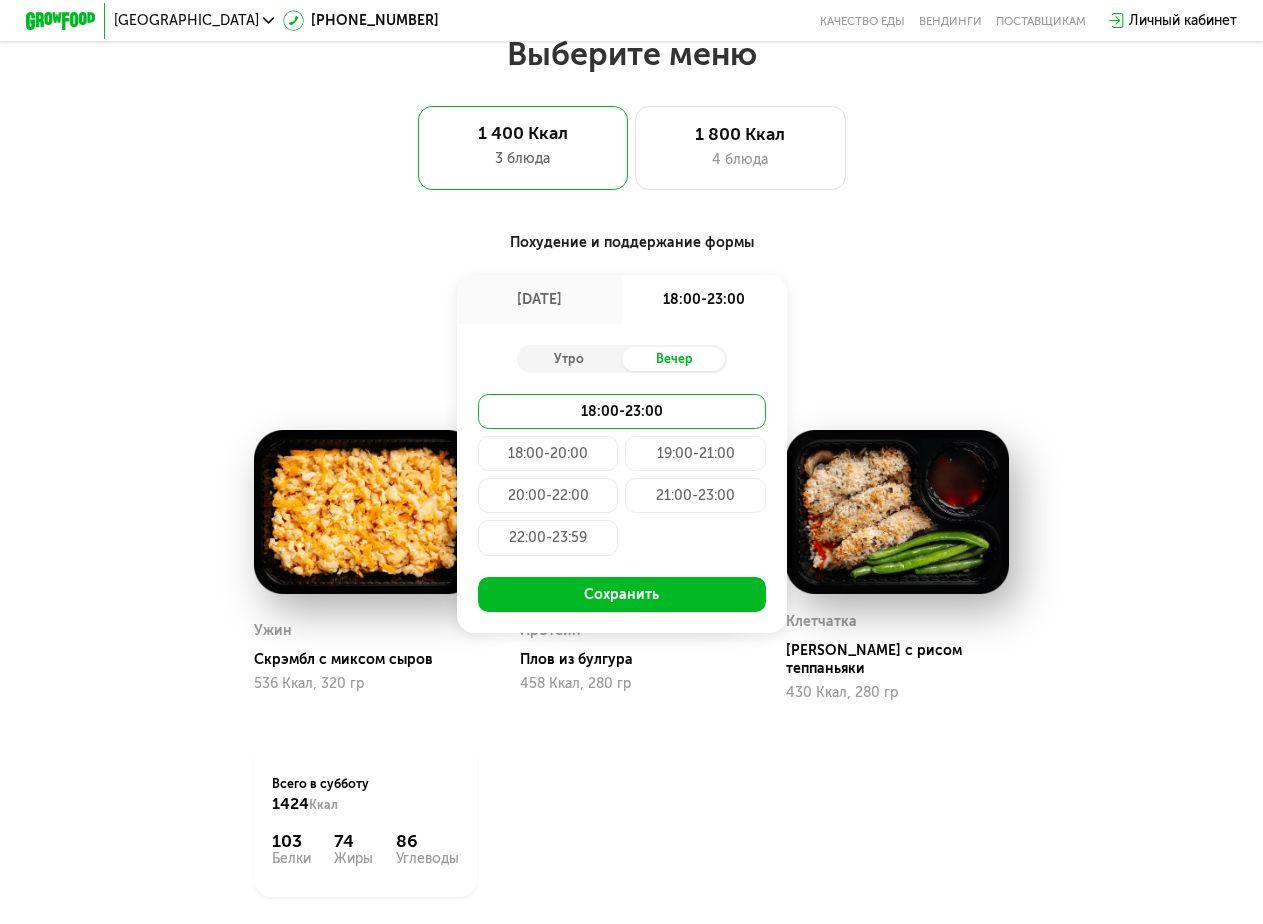 click on "20:00-22:00" 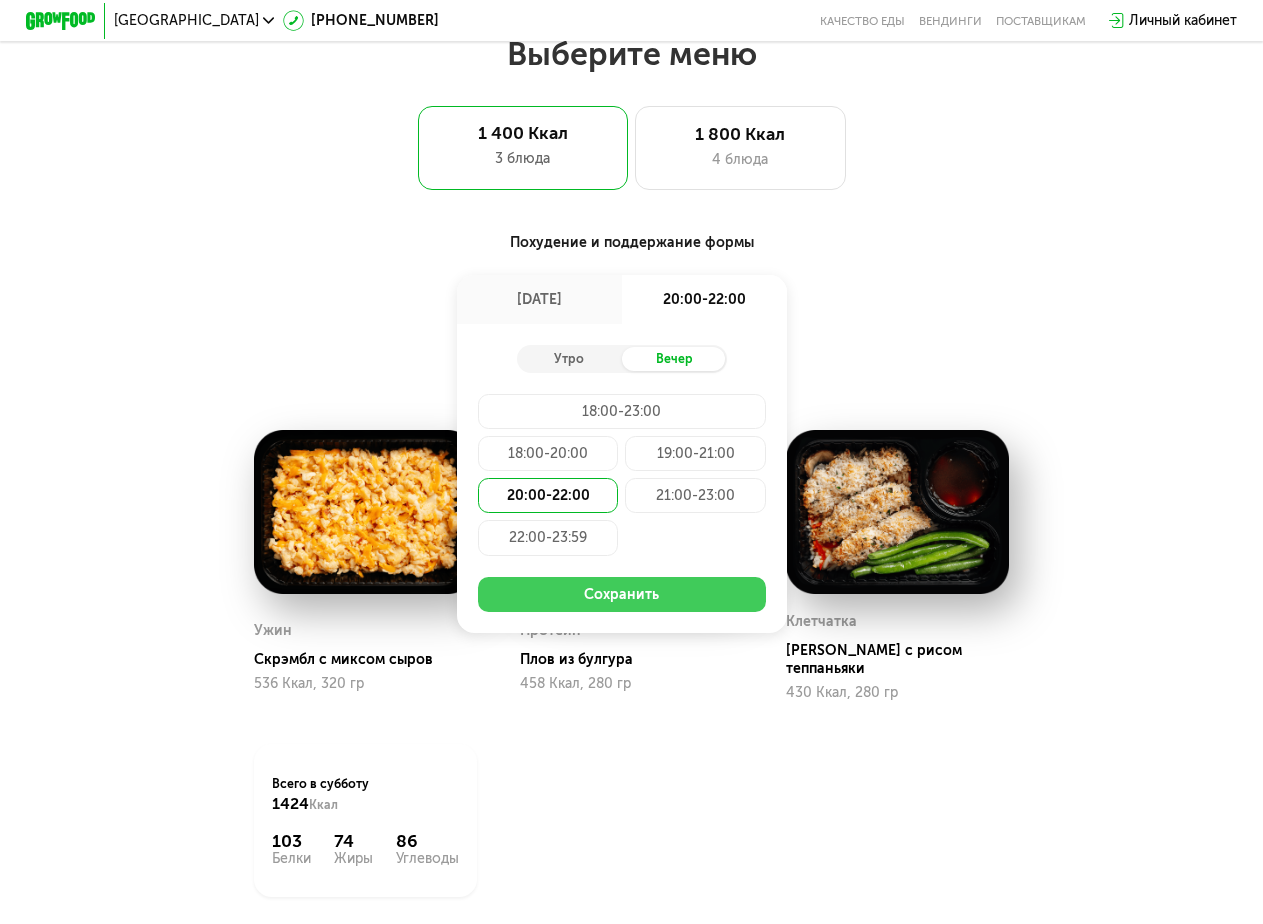 click on "Сохранить" at bounding box center [622, 594] 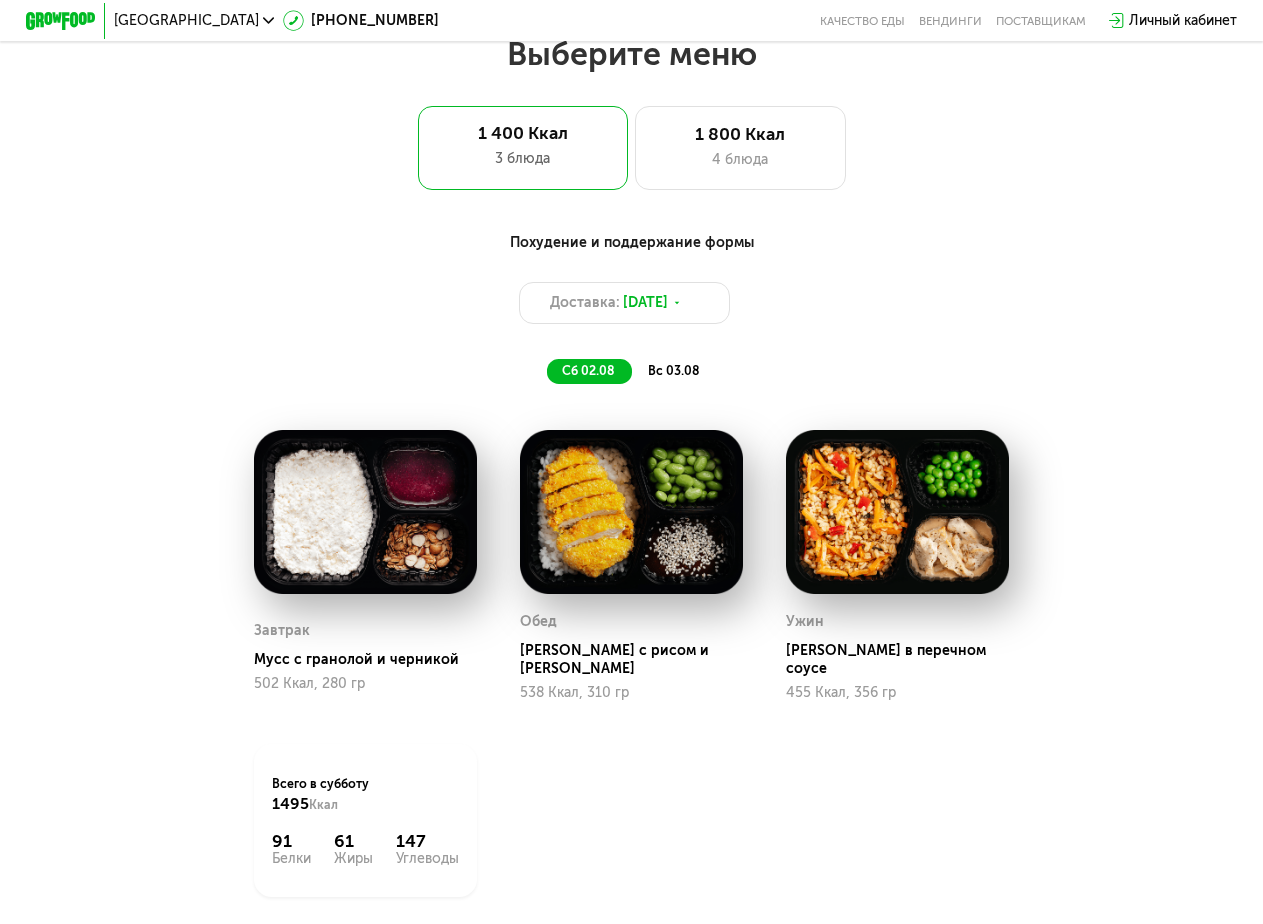 click on "вс 03.08" 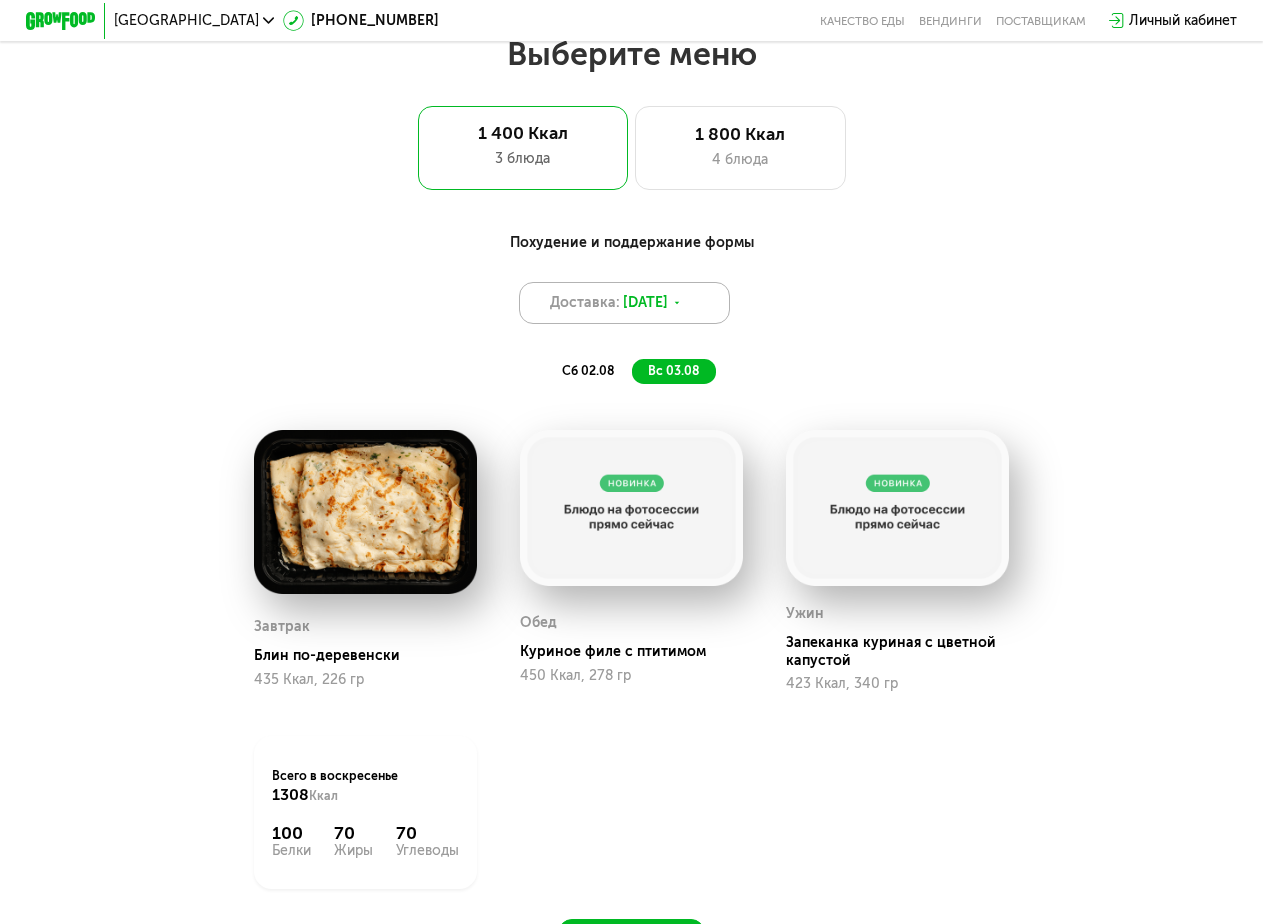 click on "[DATE]" at bounding box center [645, 302] 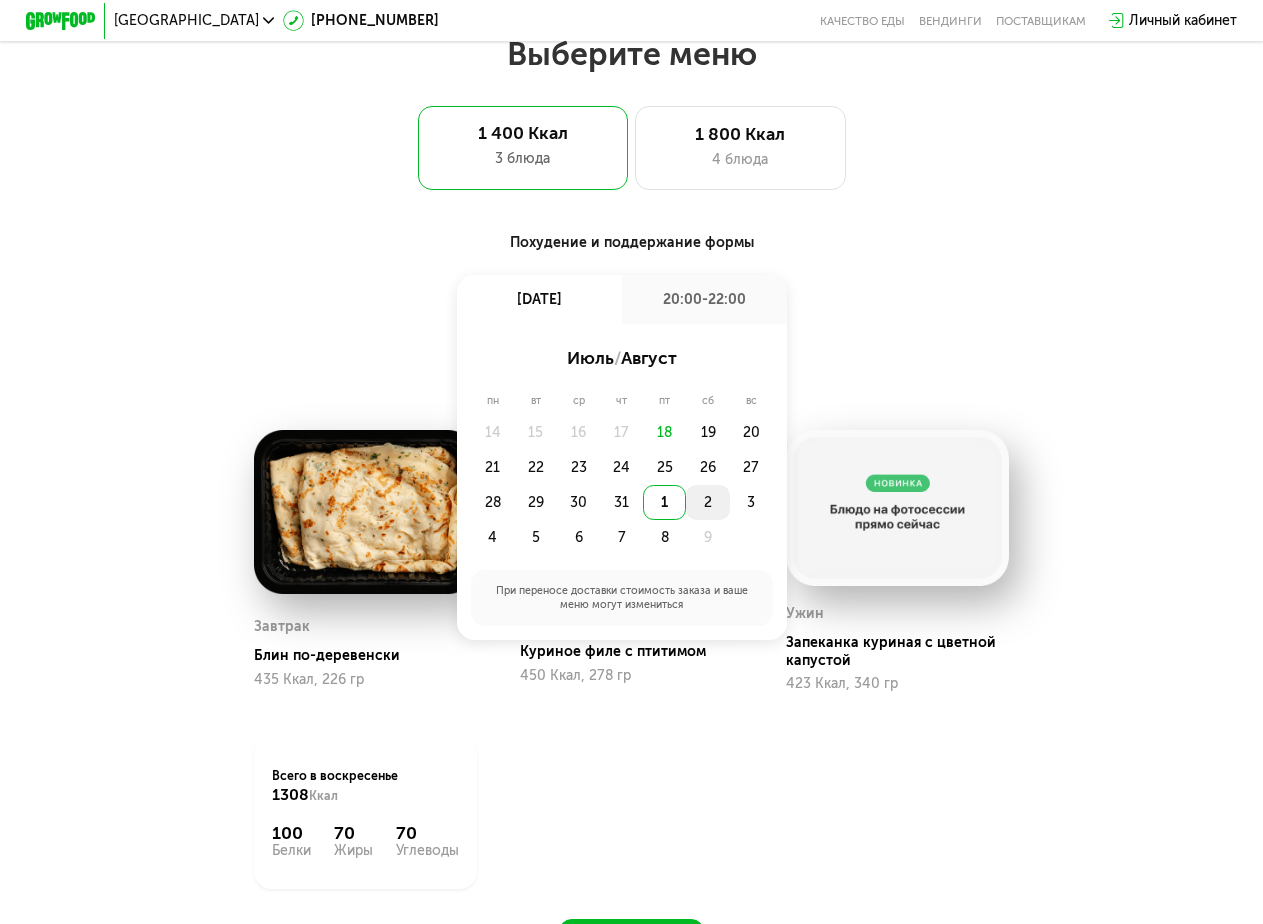 click on "2" 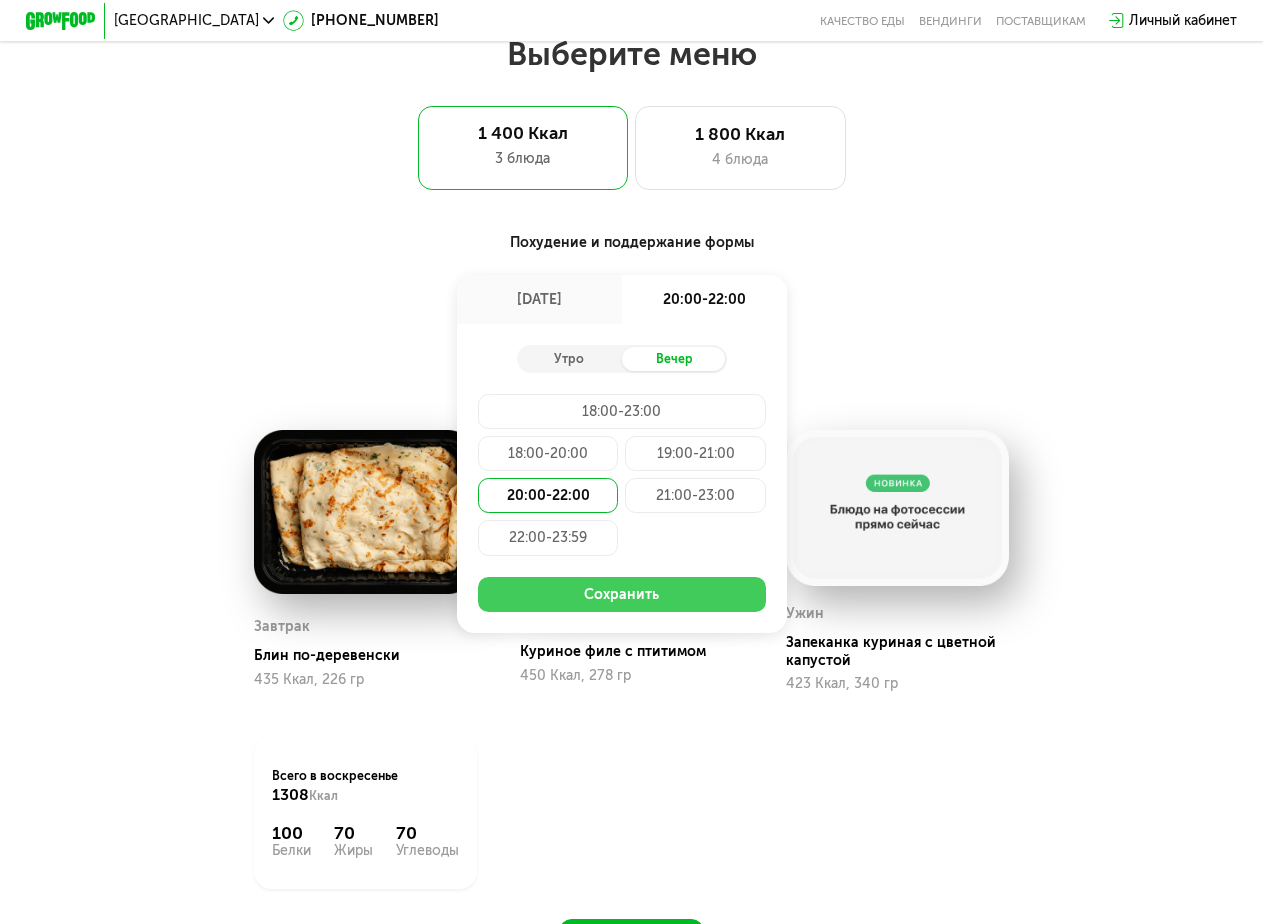 click on "Сохранить" at bounding box center [622, 594] 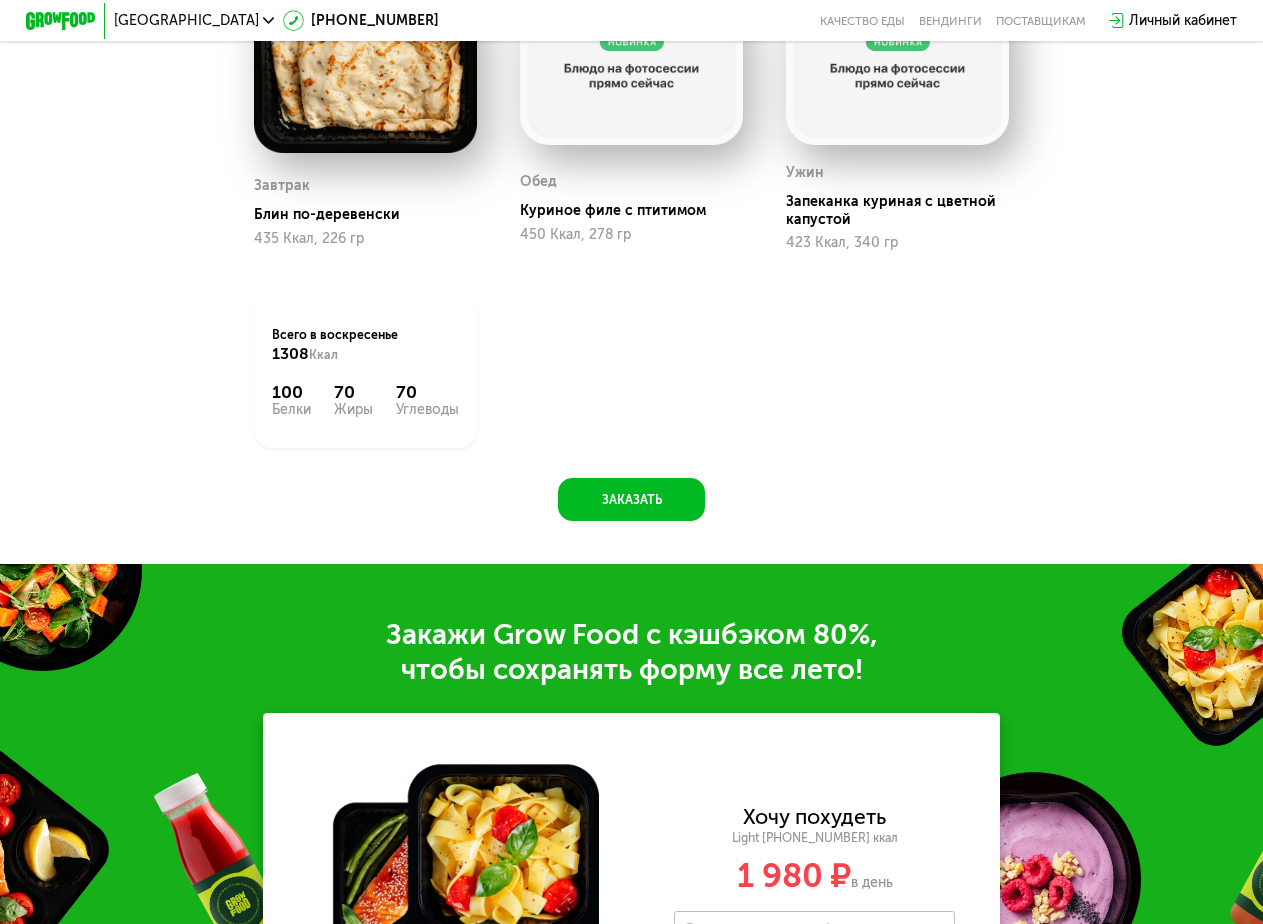 scroll, scrollTop: 1039, scrollLeft: 0, axis: vertical 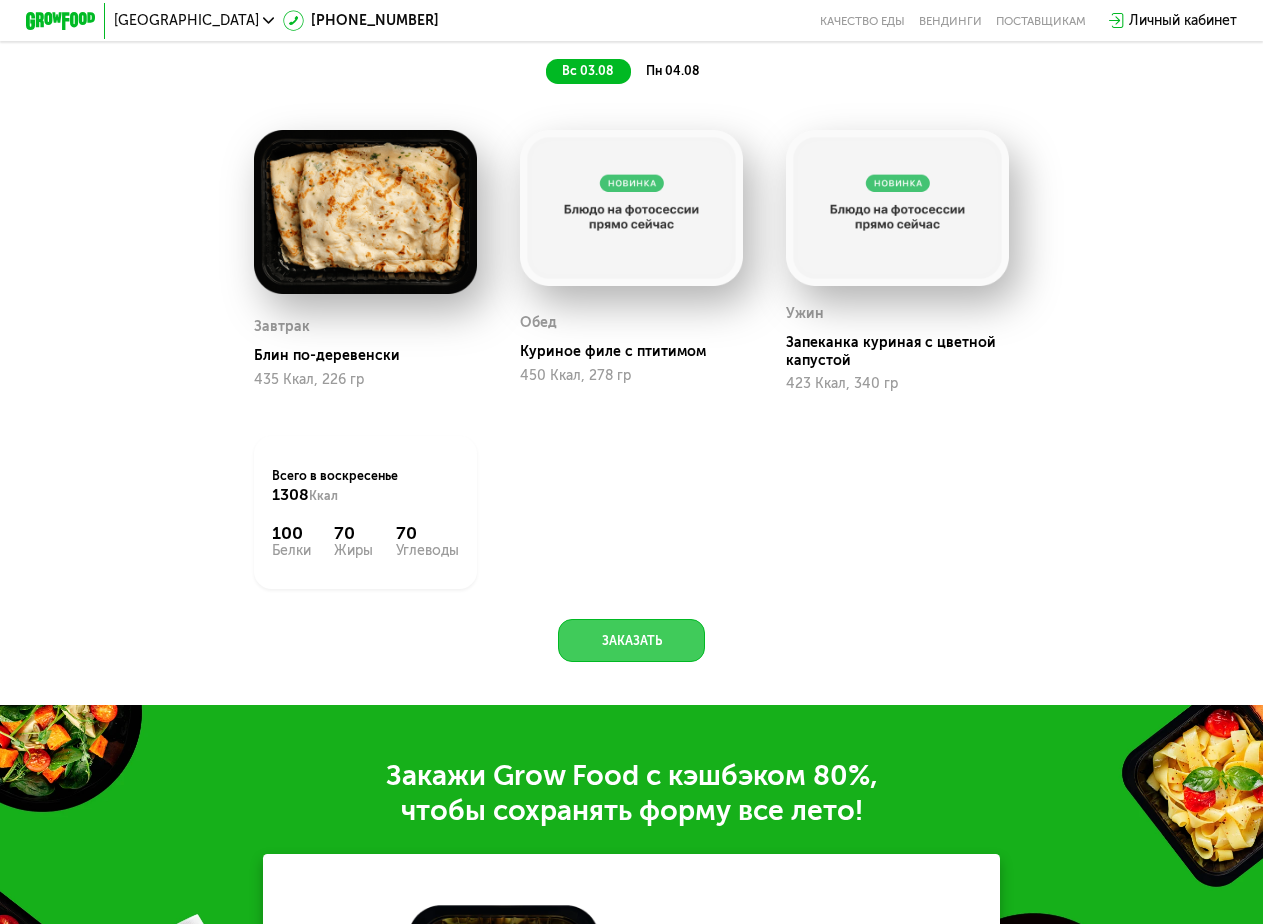 click on "Заказать" 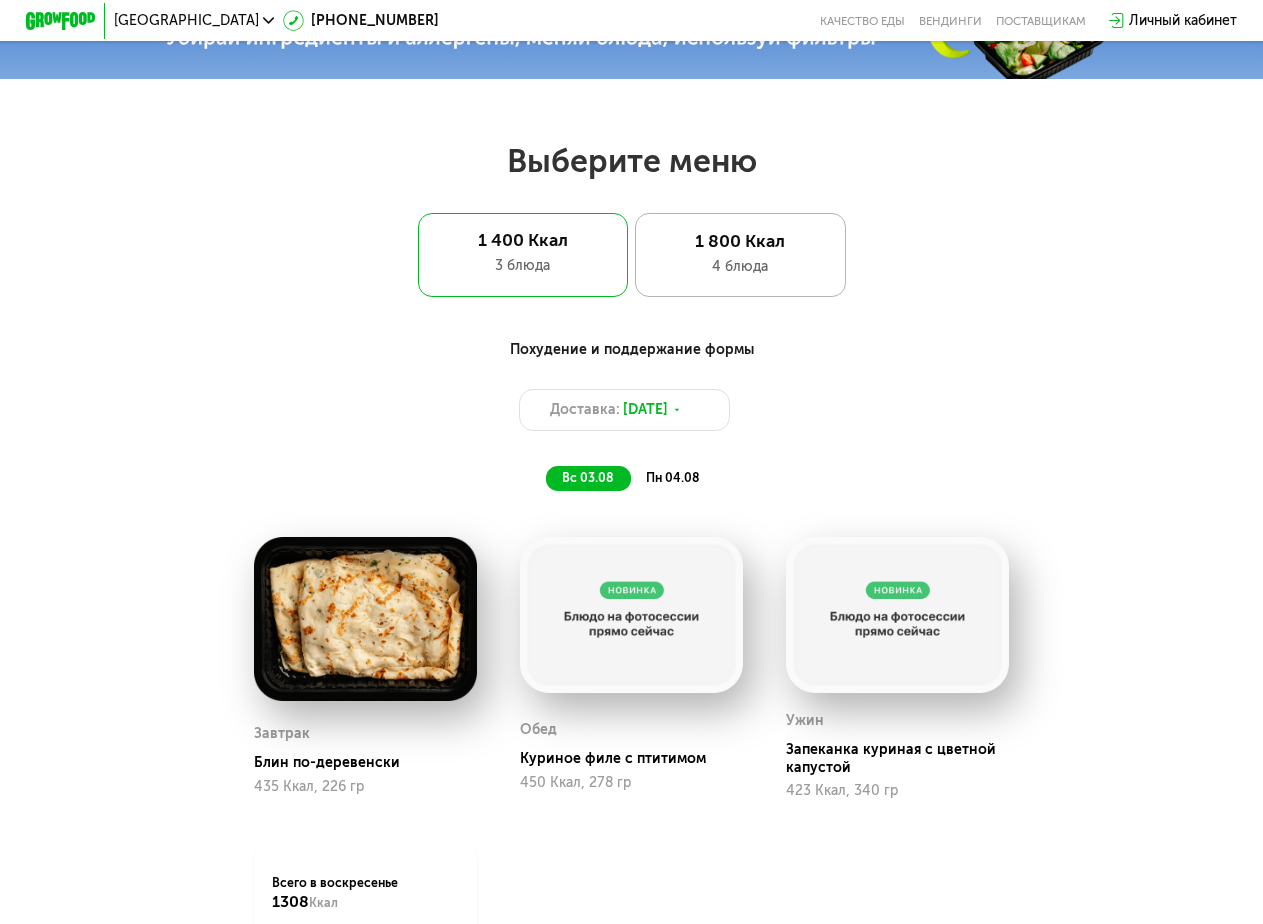 scroll, scrollTop: 565, scrollLeft: 0, axis: vertical 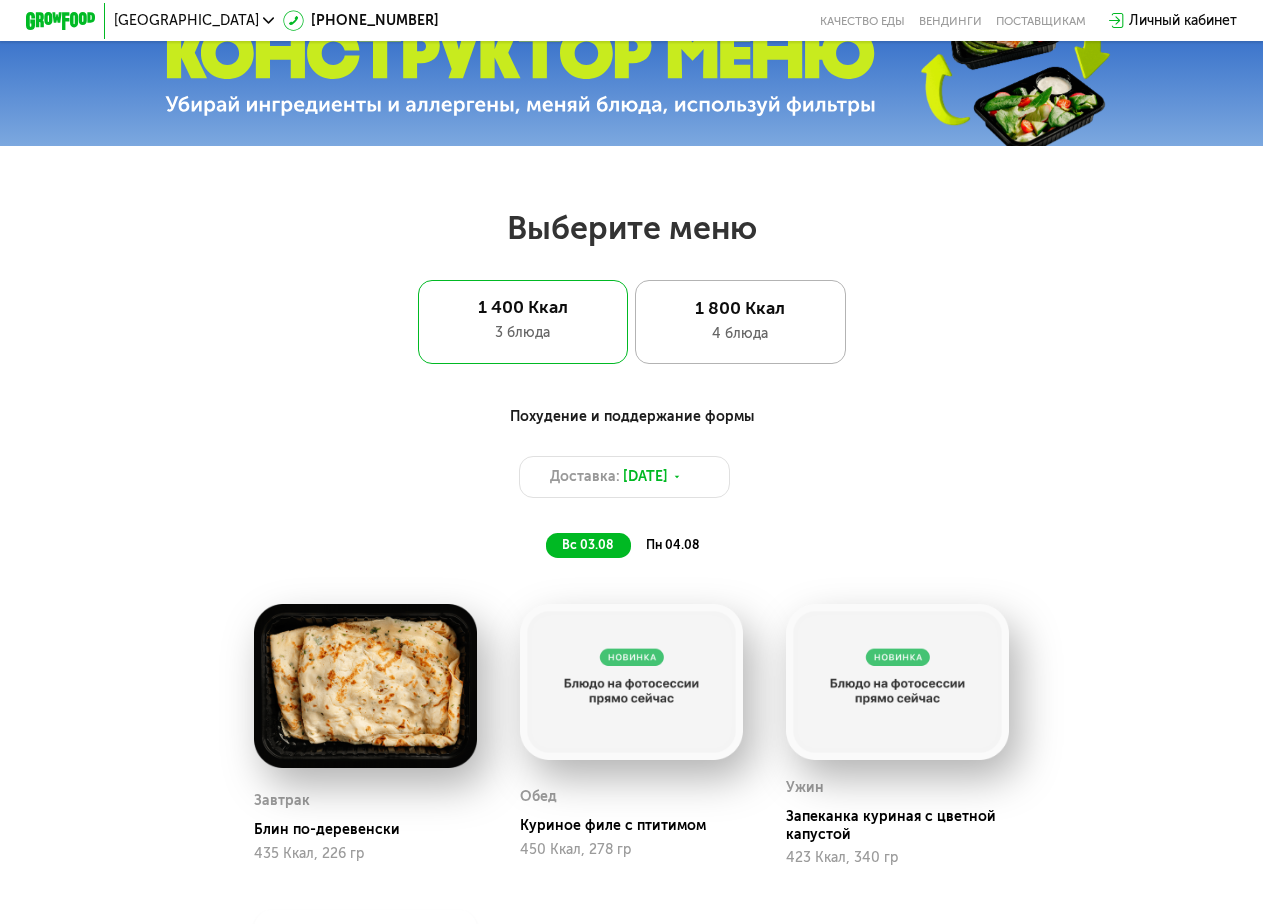 click on "1 800 Ккал" at bounding box center [740, 308] 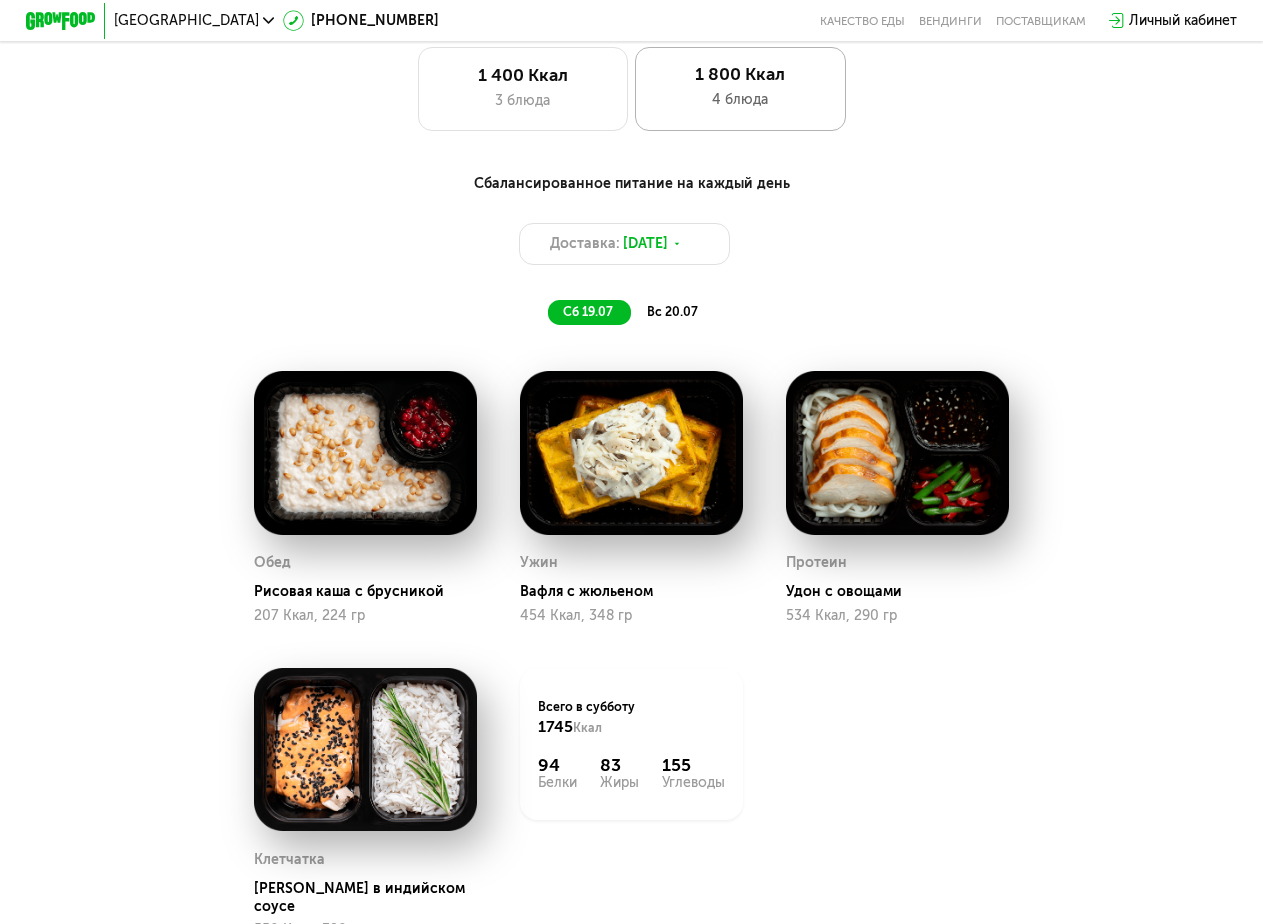 scroll, scrollTop: 765, scrollLeft: 0, axis: vertical 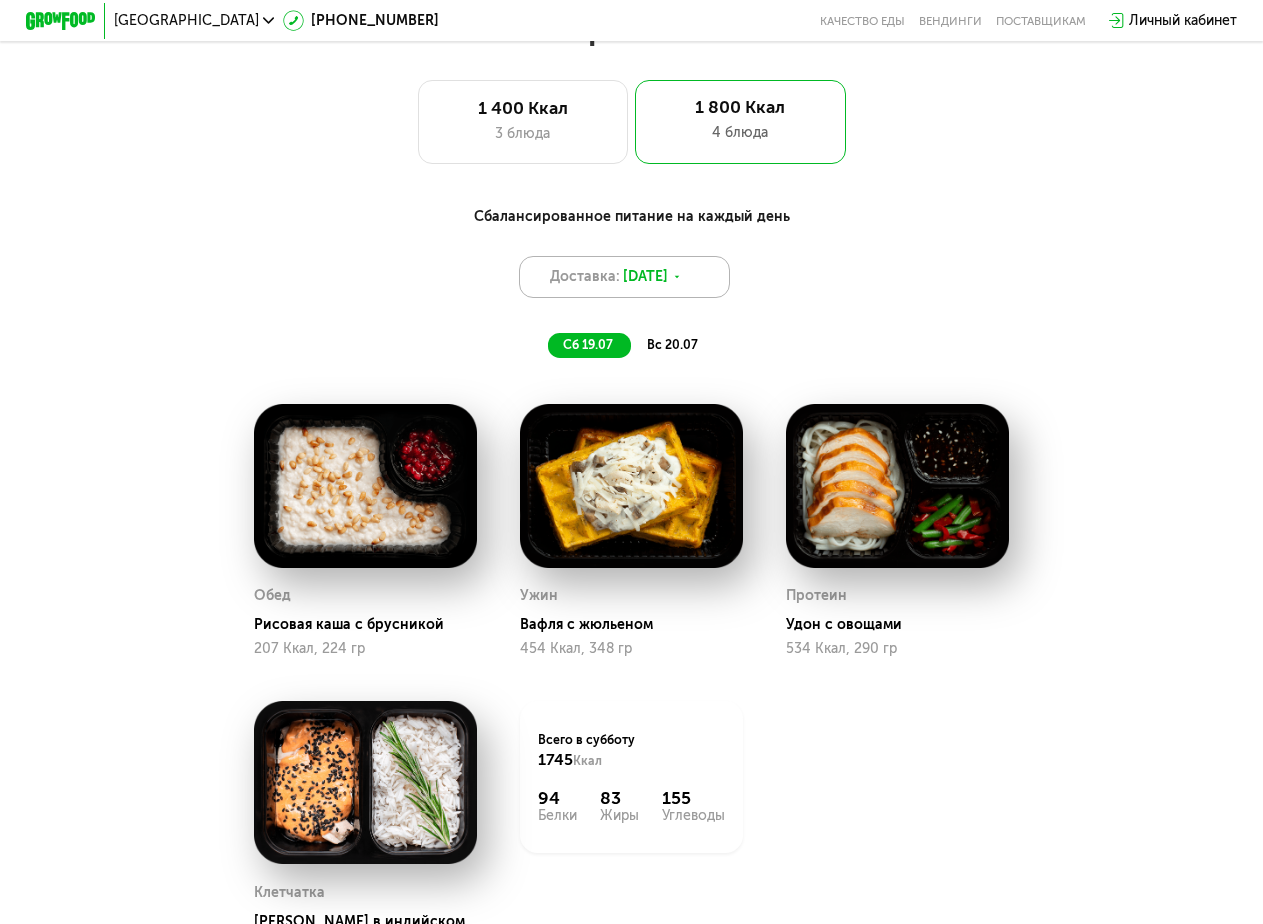 click on "Доставка: [DATE]" at bounding box center [624, 277] 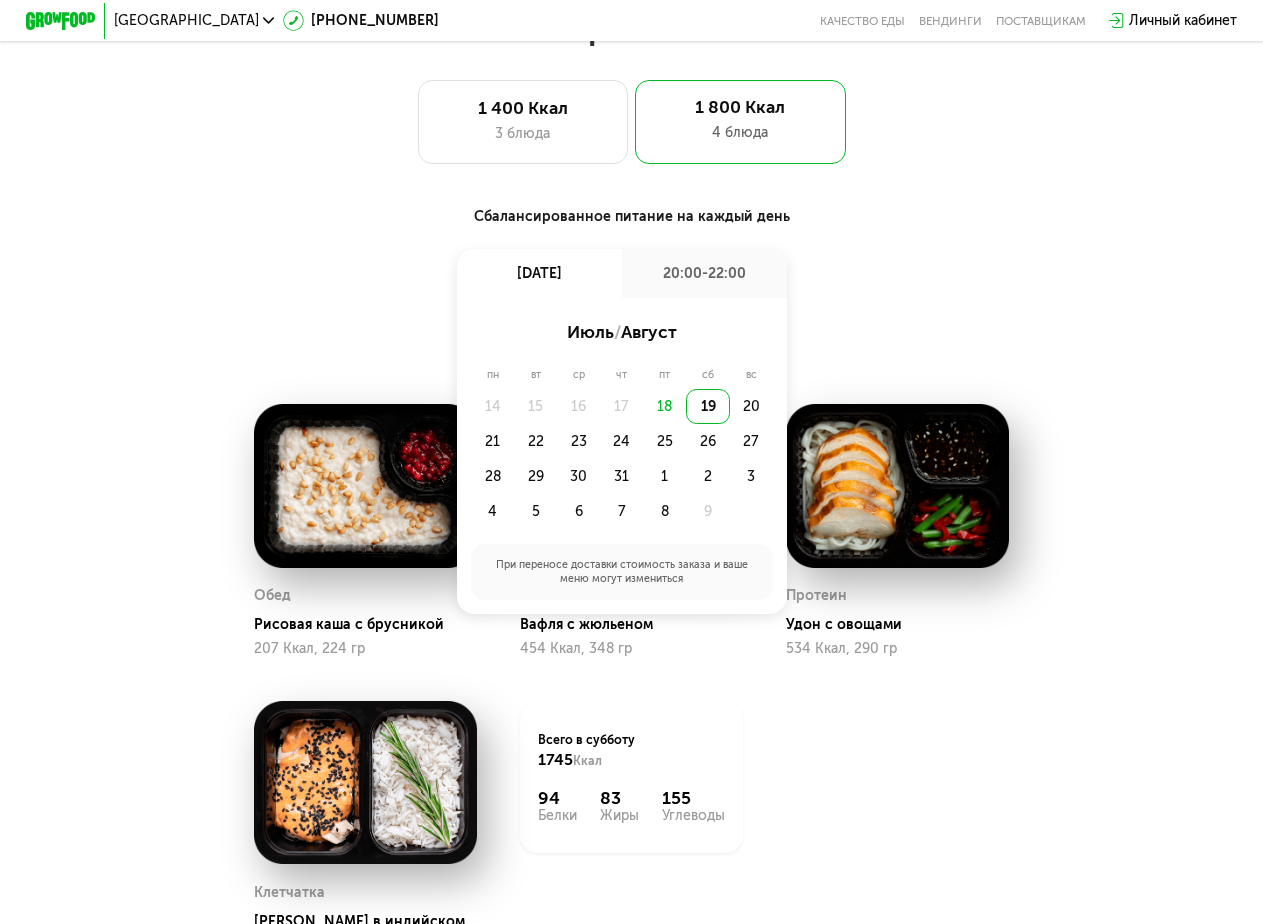 click on "Доставка: [DATE] июл, сб 20:00-22:00 июль  /  август пн вт ср чт пт сб вс 14 15 16 17 18 19 20 21 22 23 24 25 26 27 28 29 30 31 1 2 3 4 5 6 7 8 9  При переносе доставки стоимость заказа и ваше меню могут измениться" at bounding box center [631, 277] 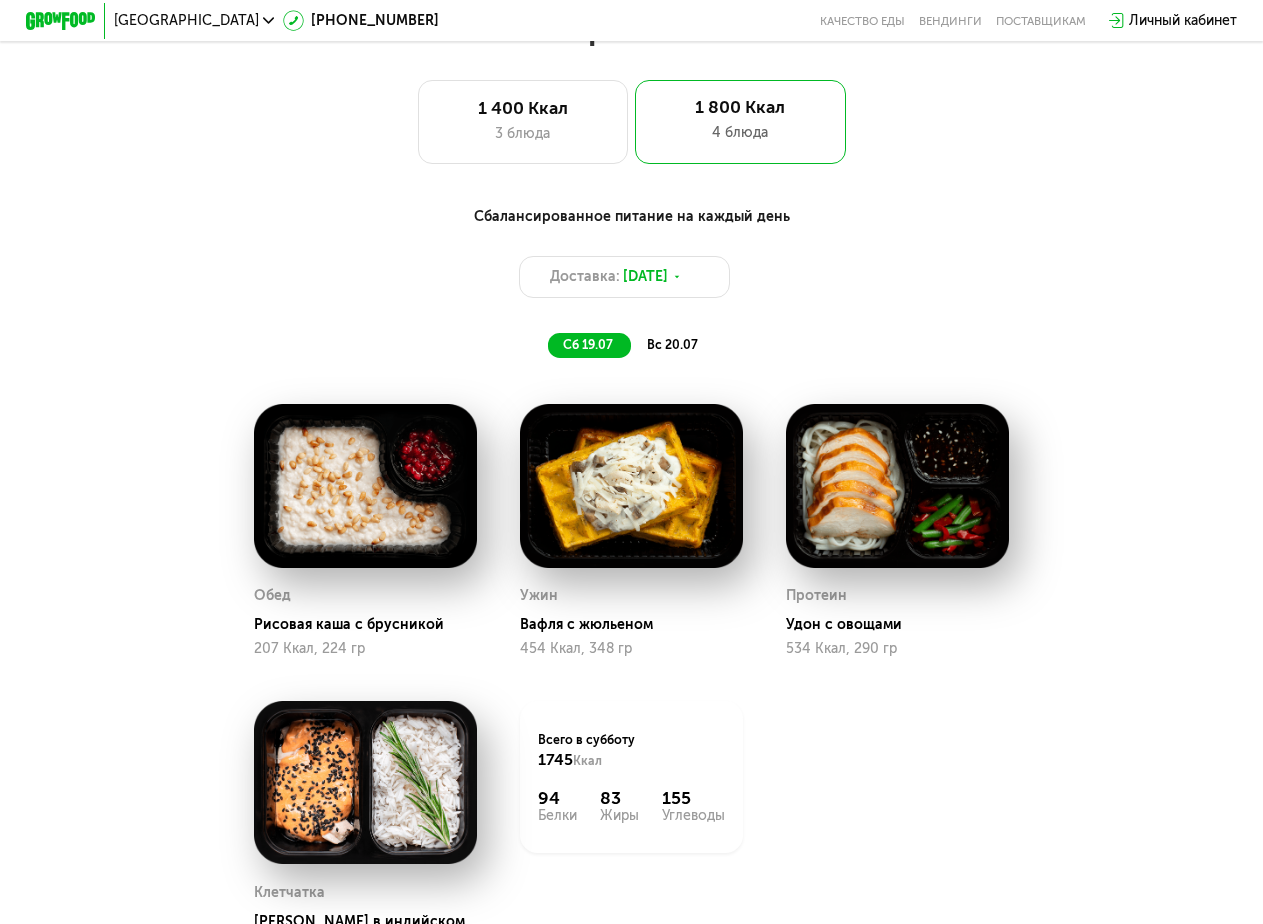 click on "Сбалансированное питание на каждый день Доставка: [DATE] сб 19.07 вс 20.07 Обед Рисовая каша с брусникой 207 Ккал, 224 гр Ужин Вафля с жюльеном 454 Ккал, 348 гр Протеин Удон с овощами  534 Ккал, 290 гр Клетчатка Курица в индийском соусе 550 Ккал, 390 гр  Всего в [DATE] 1745 Ккал 94  Белки  83  Жиры  155  Углеводы  Обед Скрэмбл с овощным миксом 434 Ккал, 310 гр Ужин Шпинатные блины и нут 303 Ккал, 216 гр Протеин Котлета с тыквой и нутом 477 Ккал, 316 гр Клетчатка [PERSON_NAME] из говядины и гречка 527 Ккал, 360 гр  Всего в [DATE] 1741 Ккал 109  Белки  88  Жиры  129  Углеводы   Заказать" at bounding box center [631, 619] 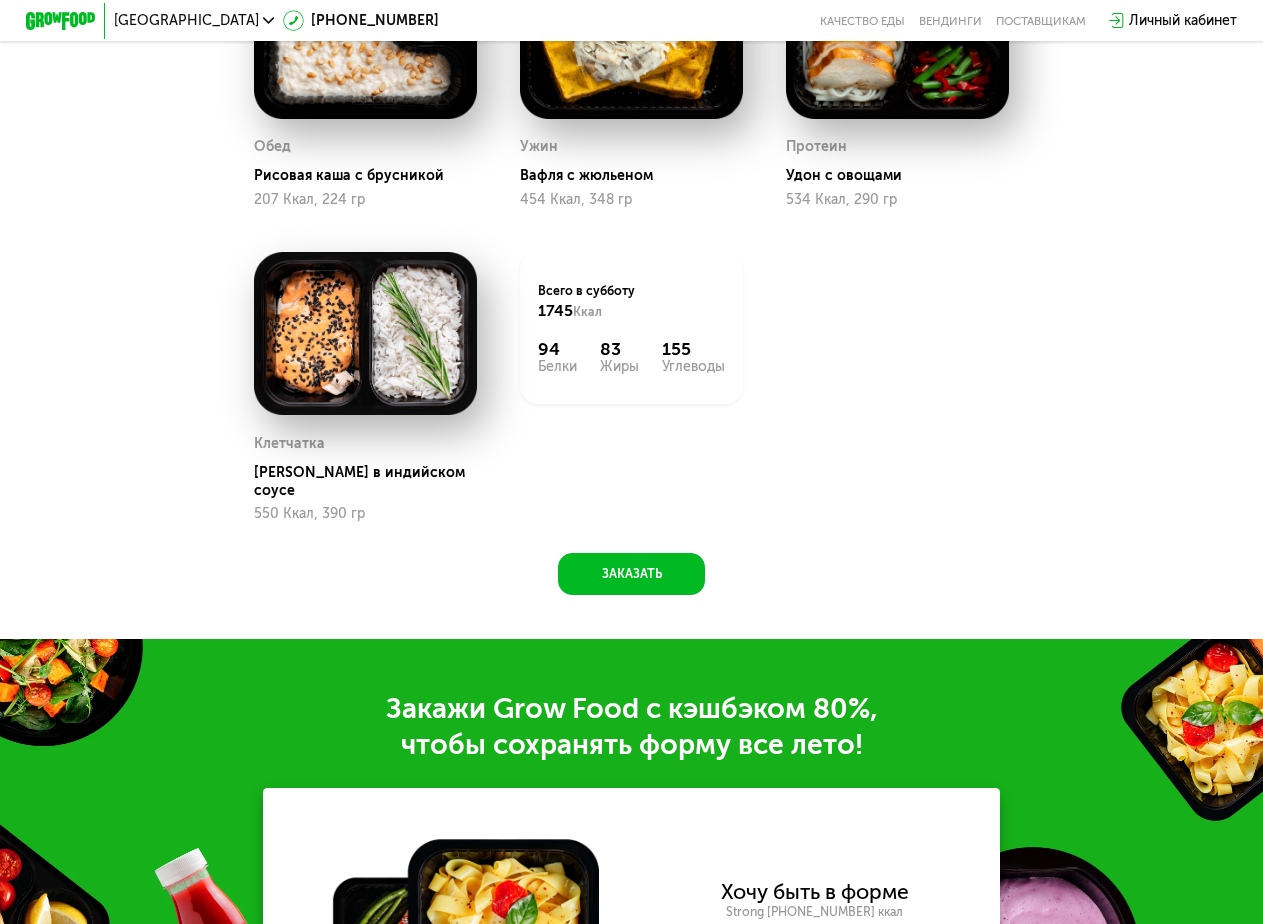 scroll, scrollTop: 1065, scrollLeft: 0, axis: vertical 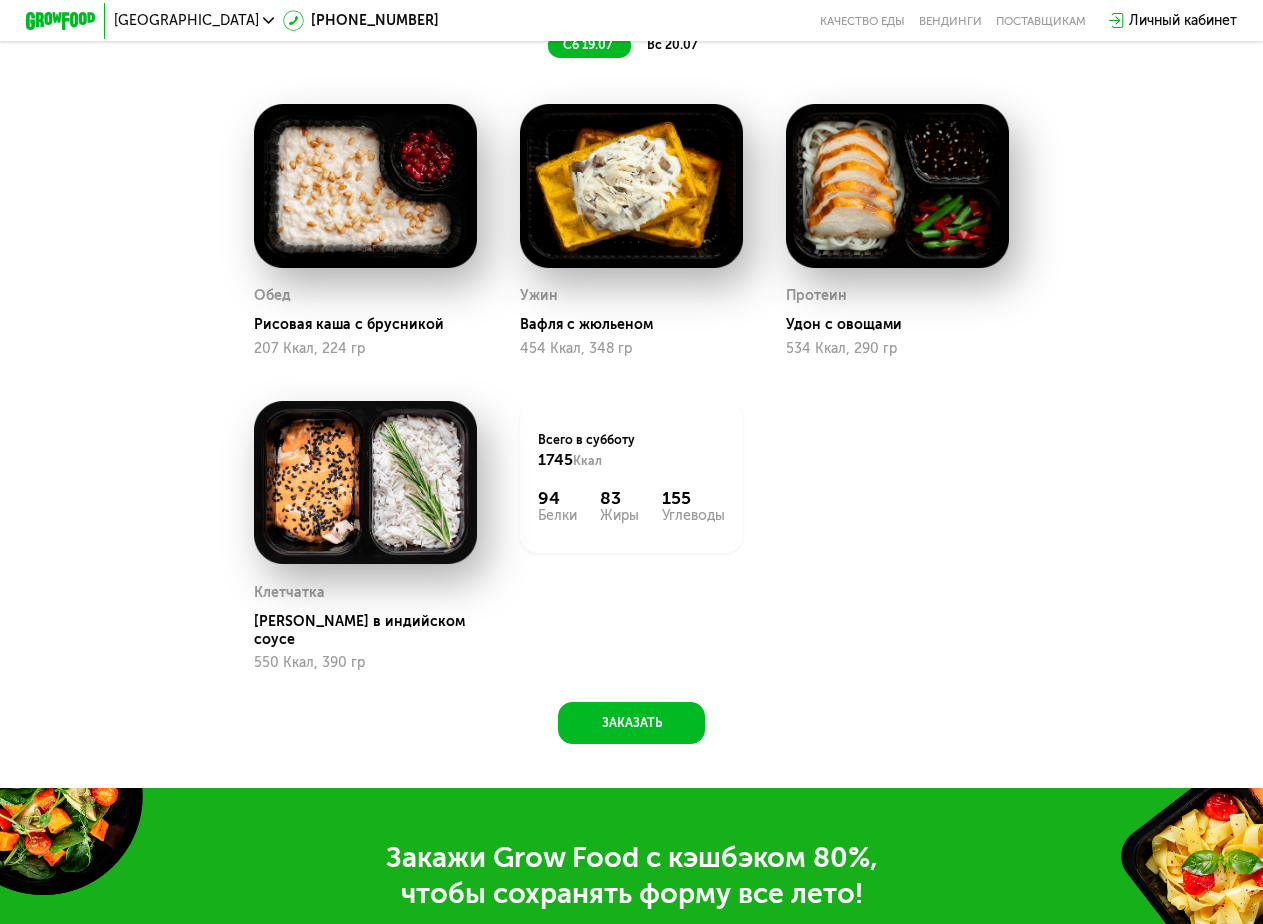click on "Сбалансированное питание на каждый день Доставка: [DATE] сб 19.07 вс 20.07 Обед Рисовая каша с брусникой 207 Ккал, 224 гр Ужин Вафля с жюльеном 454 Ккал, 348 гр Протеин Удон с овощами  534 Ккал, 290 гр Клетчатка Курица в индийском соусе 550 Ккал, 390 гр  Всего в [DATE] 1745 Ккал 94  Белки  83  Жиры  155  Углеводы  Обед Скрэмбл с овощным миксом 434 Ккал, 310 гр Ужин Шпинатные блины и нут 303 Ккал, 216 гр Протеин Котлета с тыквой и нутом 477 Ккал, 316 гр Клетчатка [PERSON_NAME] из говядины и гречка 527 Ккал, 360 гр  Всего в [DATE] 1741 Ккал 109  Белки  88  Жиры  129  Углеводы   Заказать" at bounding box center (631, 319) 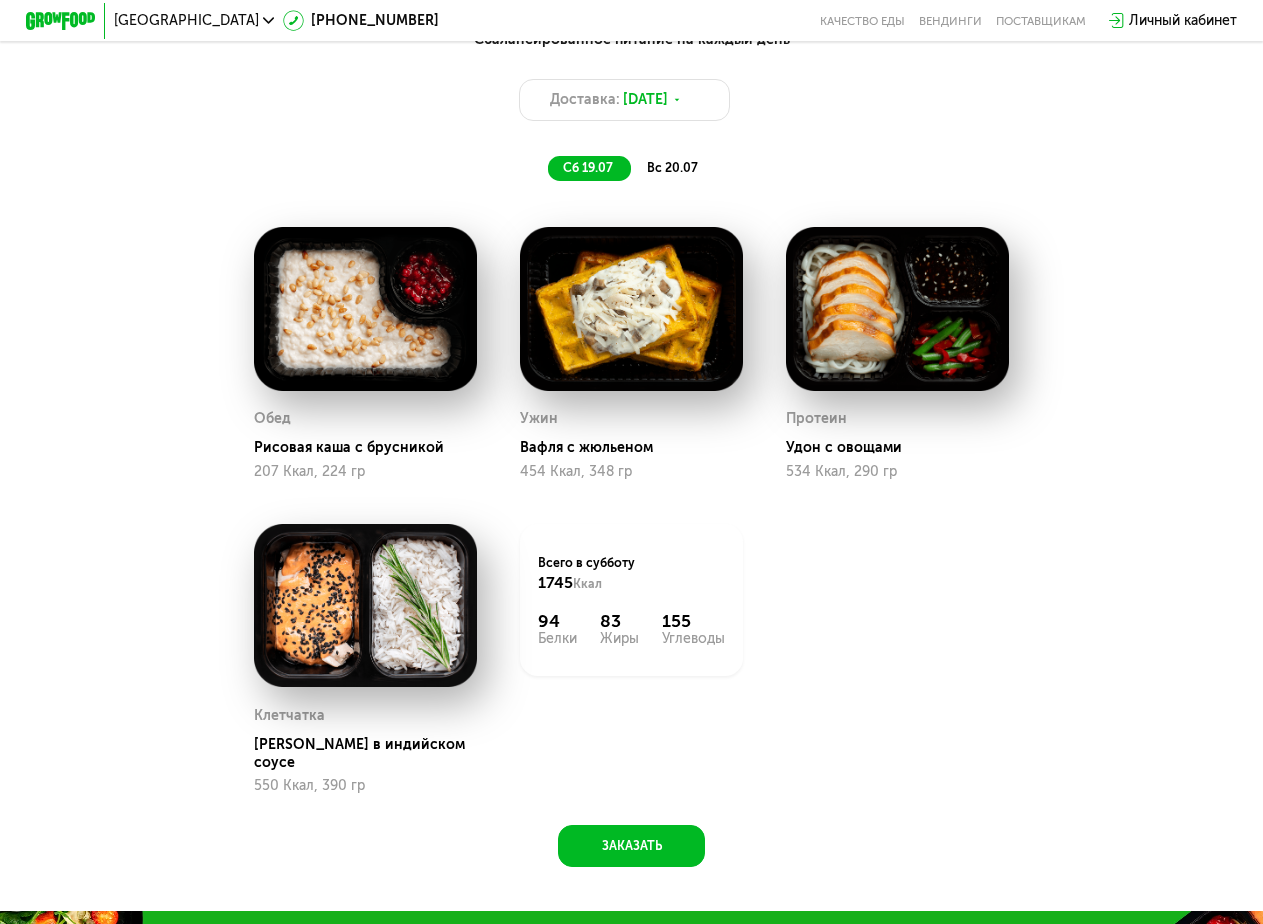 scroll, scrollTop: 965, scrollLeft: 0, axis: vertical 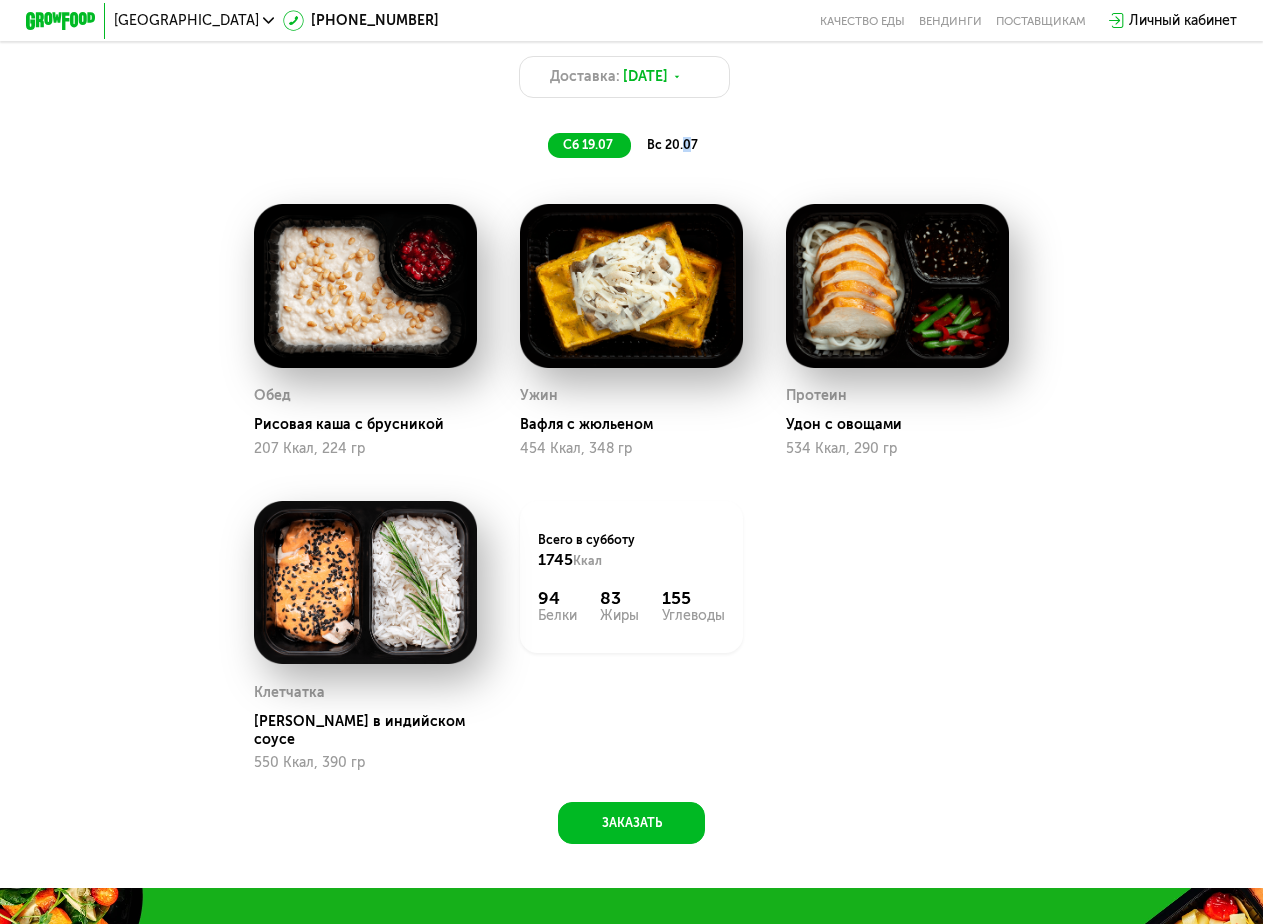 click on "вс 20.07" 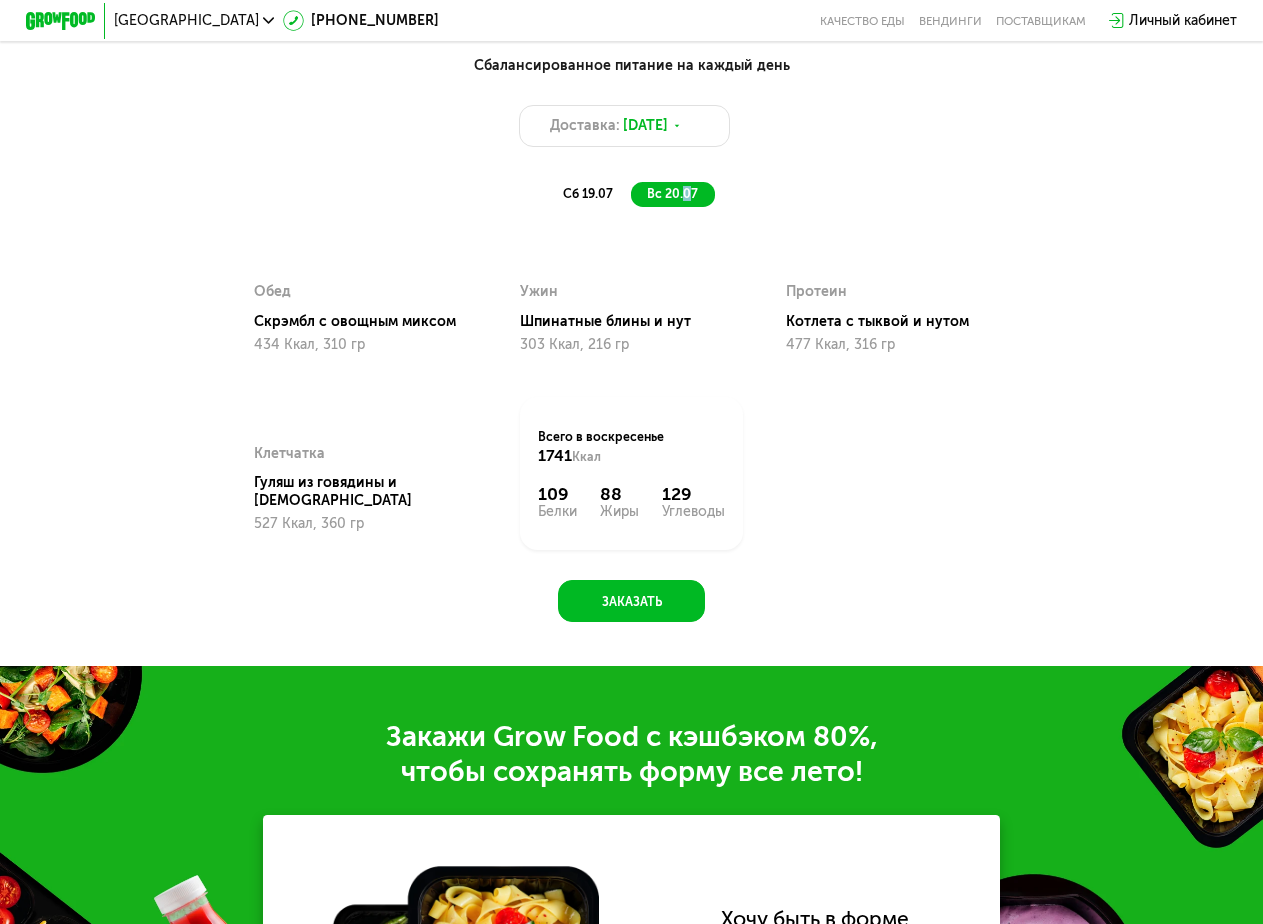 scroll, scrollTop: 765, scrollLeft: 0, axis: vertical 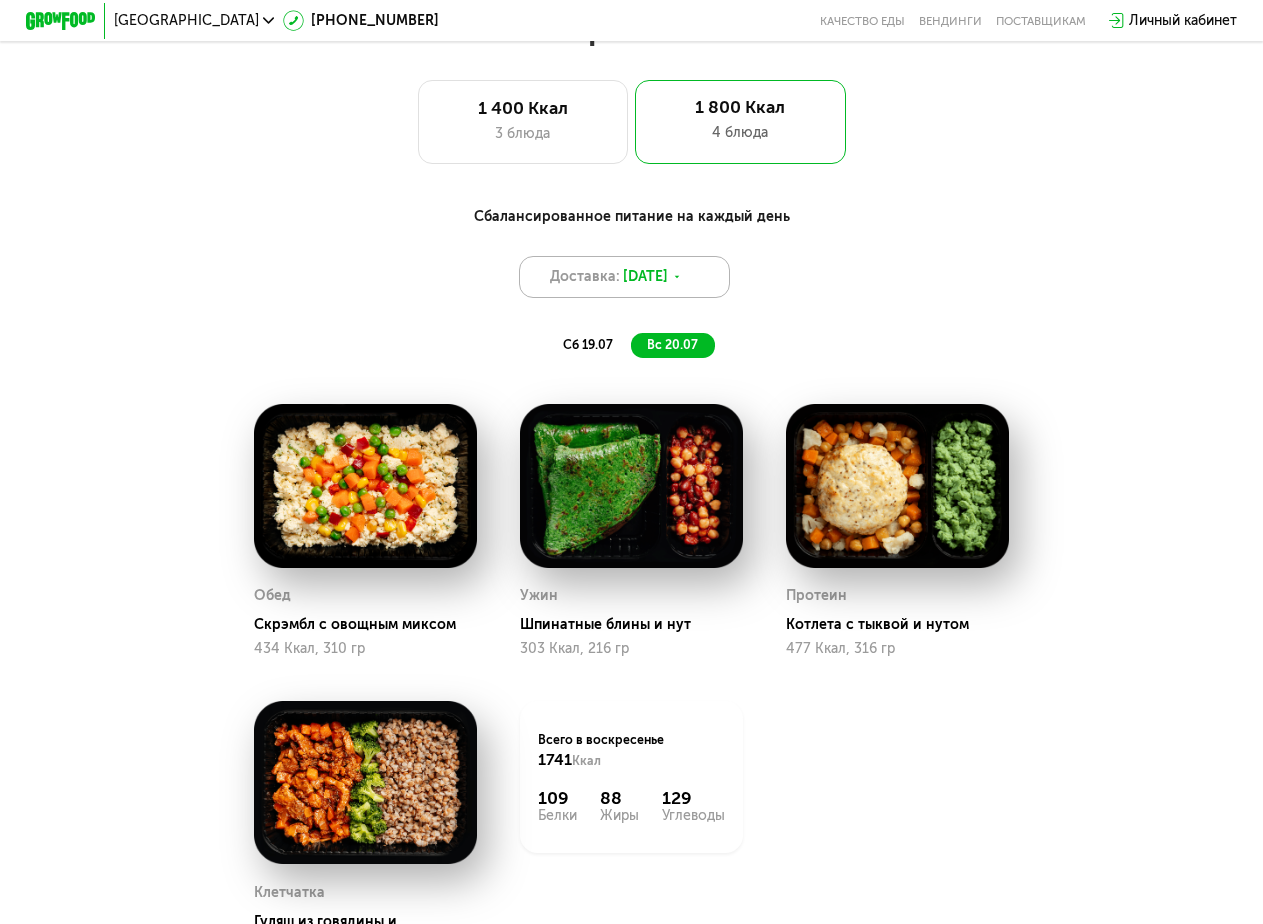 click on "[DATE]" at bounding box center [645, 276] 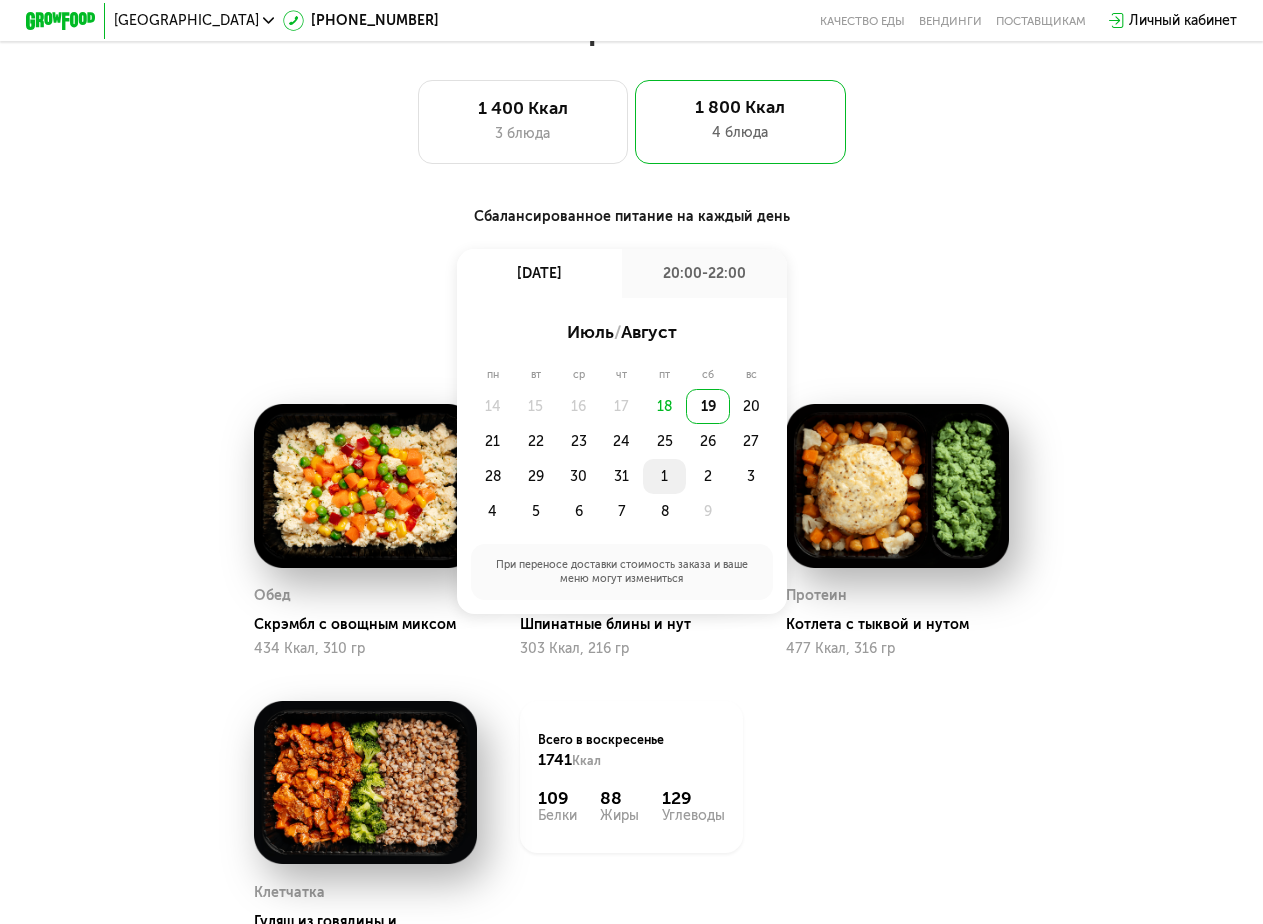 click on "1" 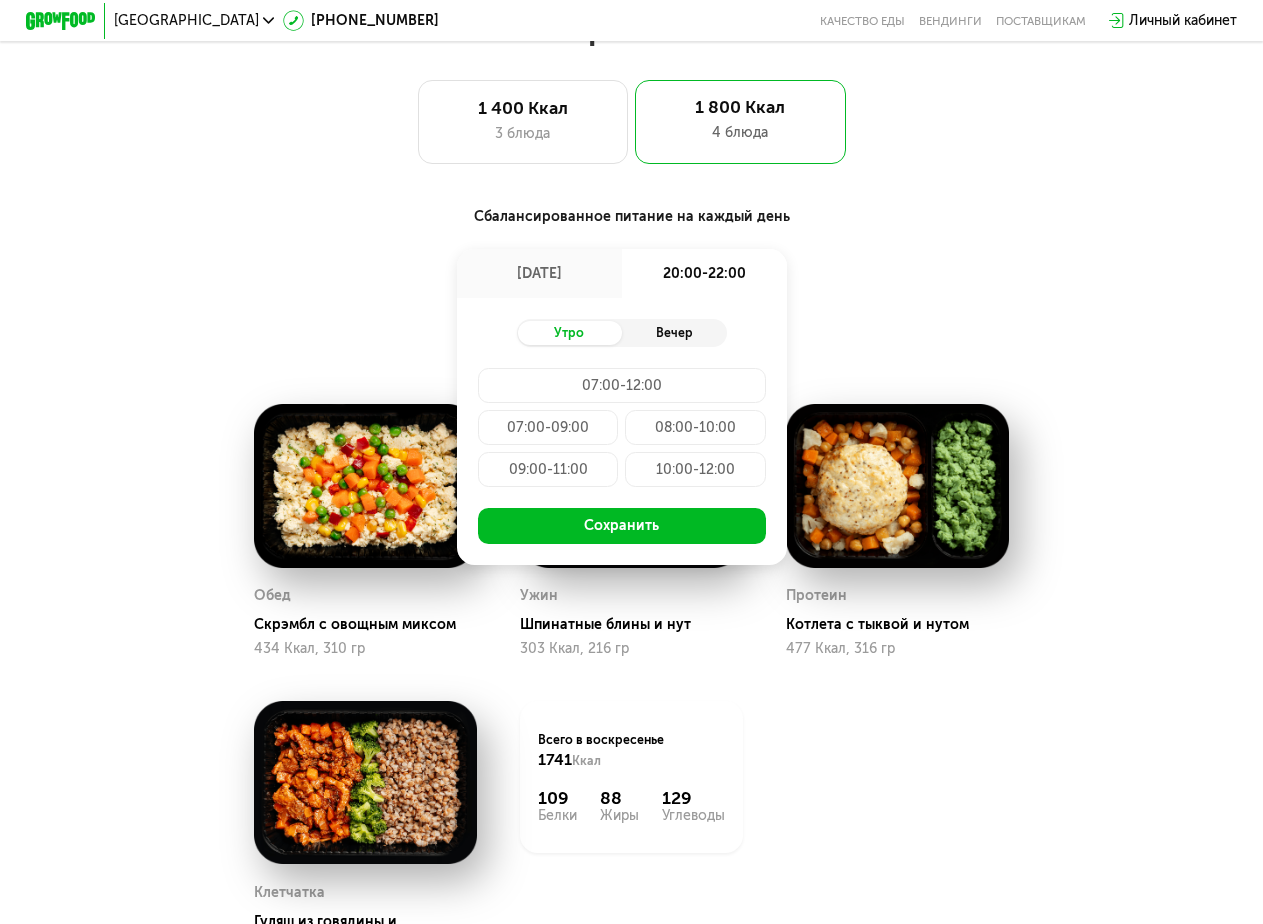 click on "Вечер" at bounding box center [674, 333] 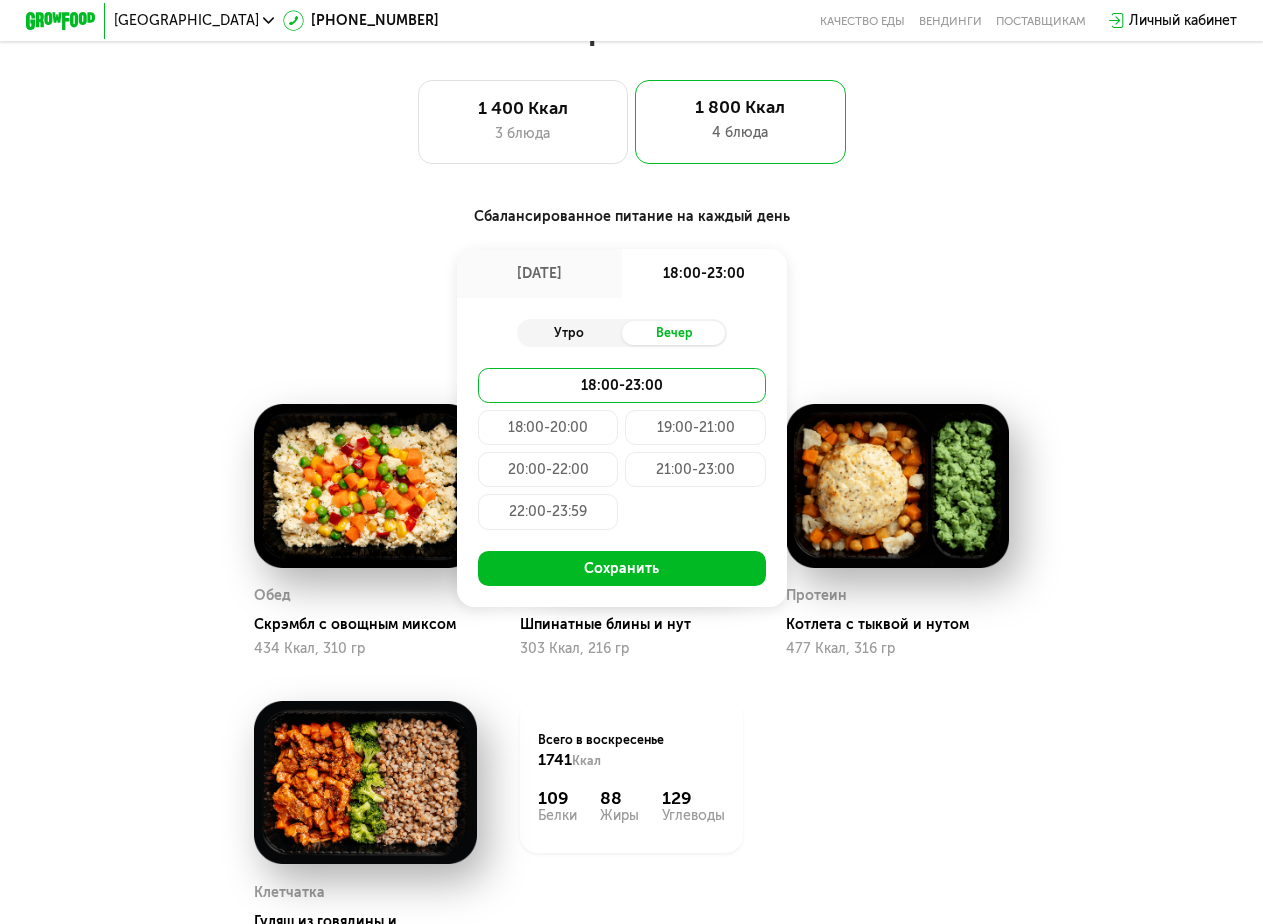 click on "Утро" at bounding box center (569, 333) 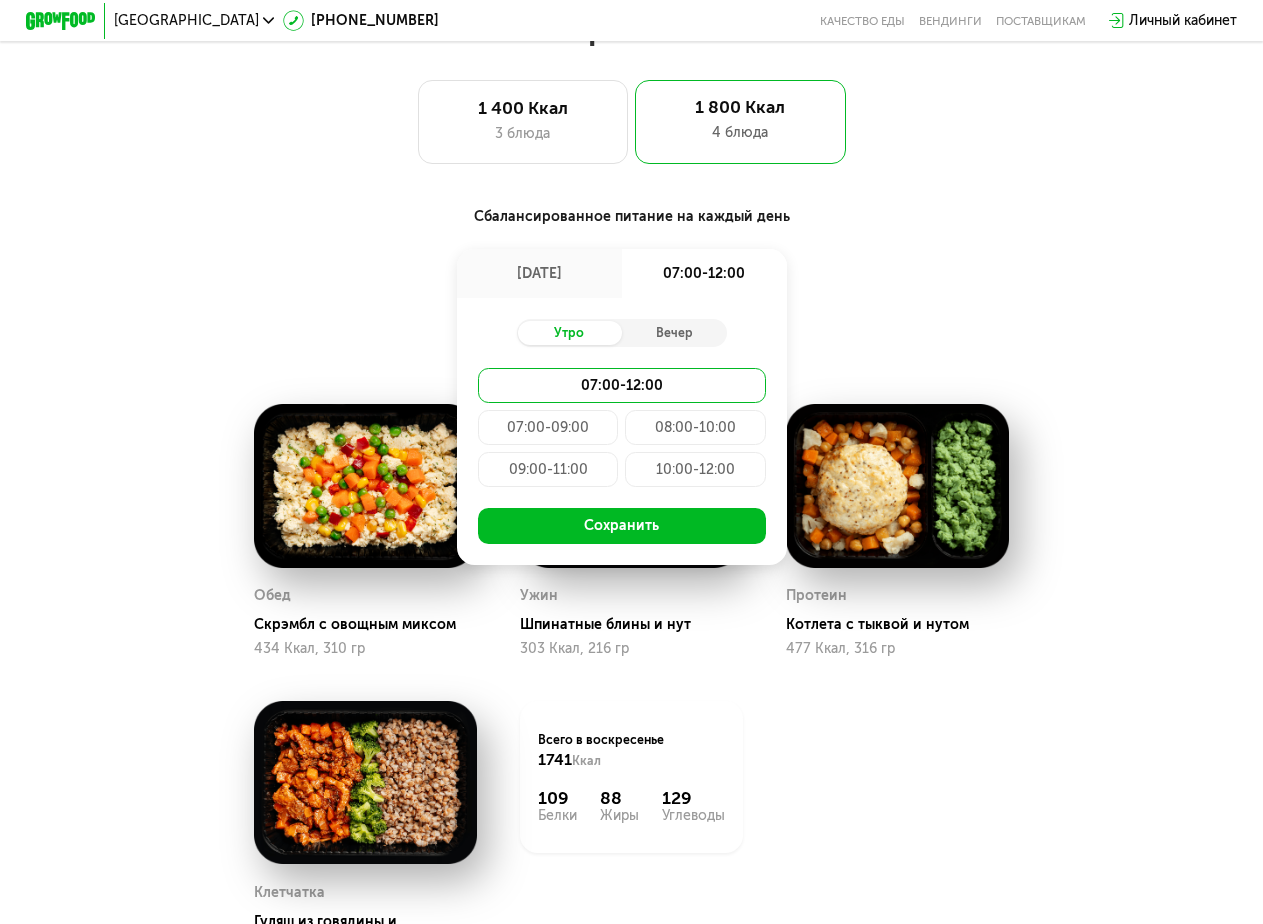 click on "Доставка: [DATE] [DATE] 07:00-12:00  Утро  Вечер 07:00-12:00 07:00-09:00 08:00-10:00 09:00-11:00 10:00-12:00 Сохранить" at bounding box center [631, 277] 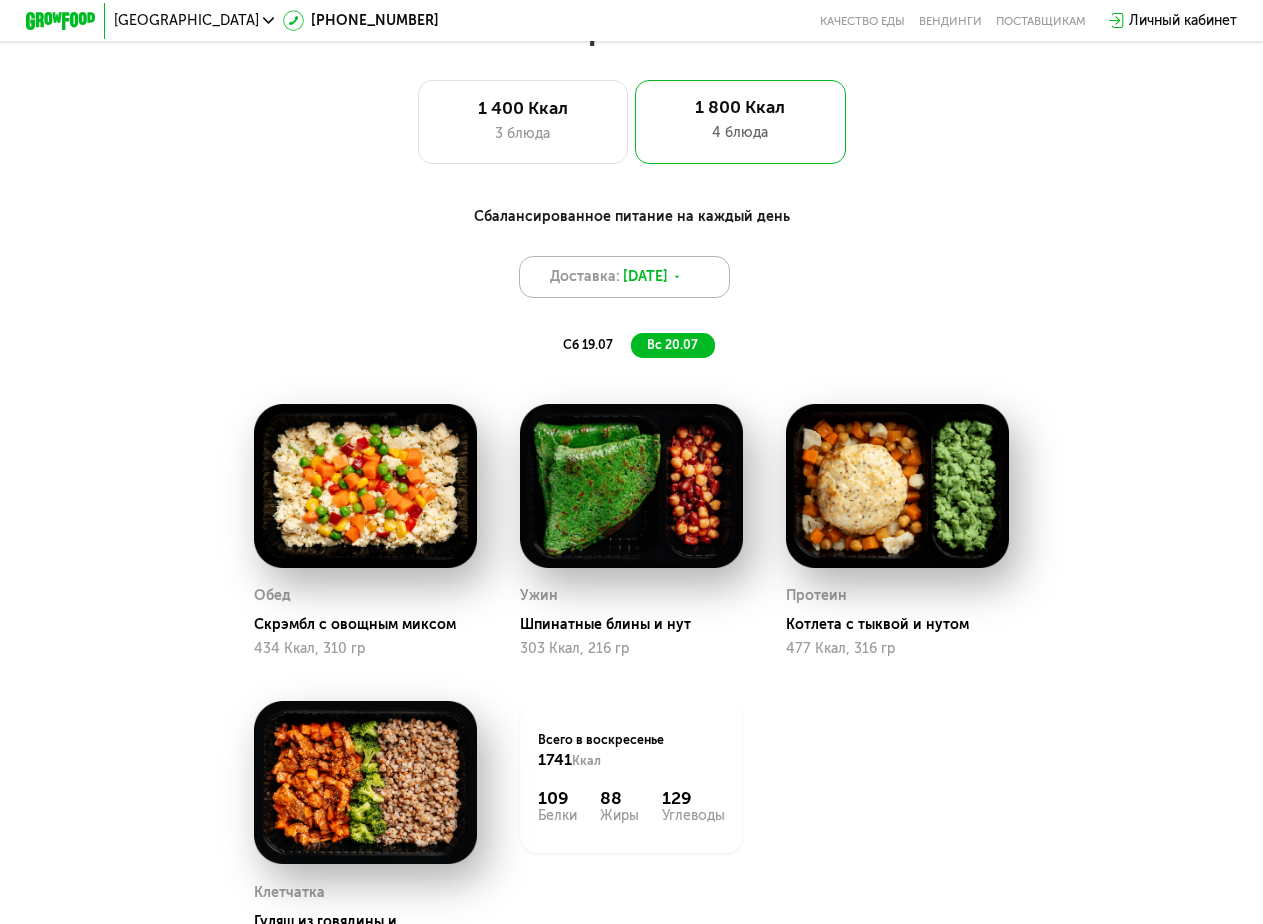 click on "[DATE]" at bounding box center (645, 276) 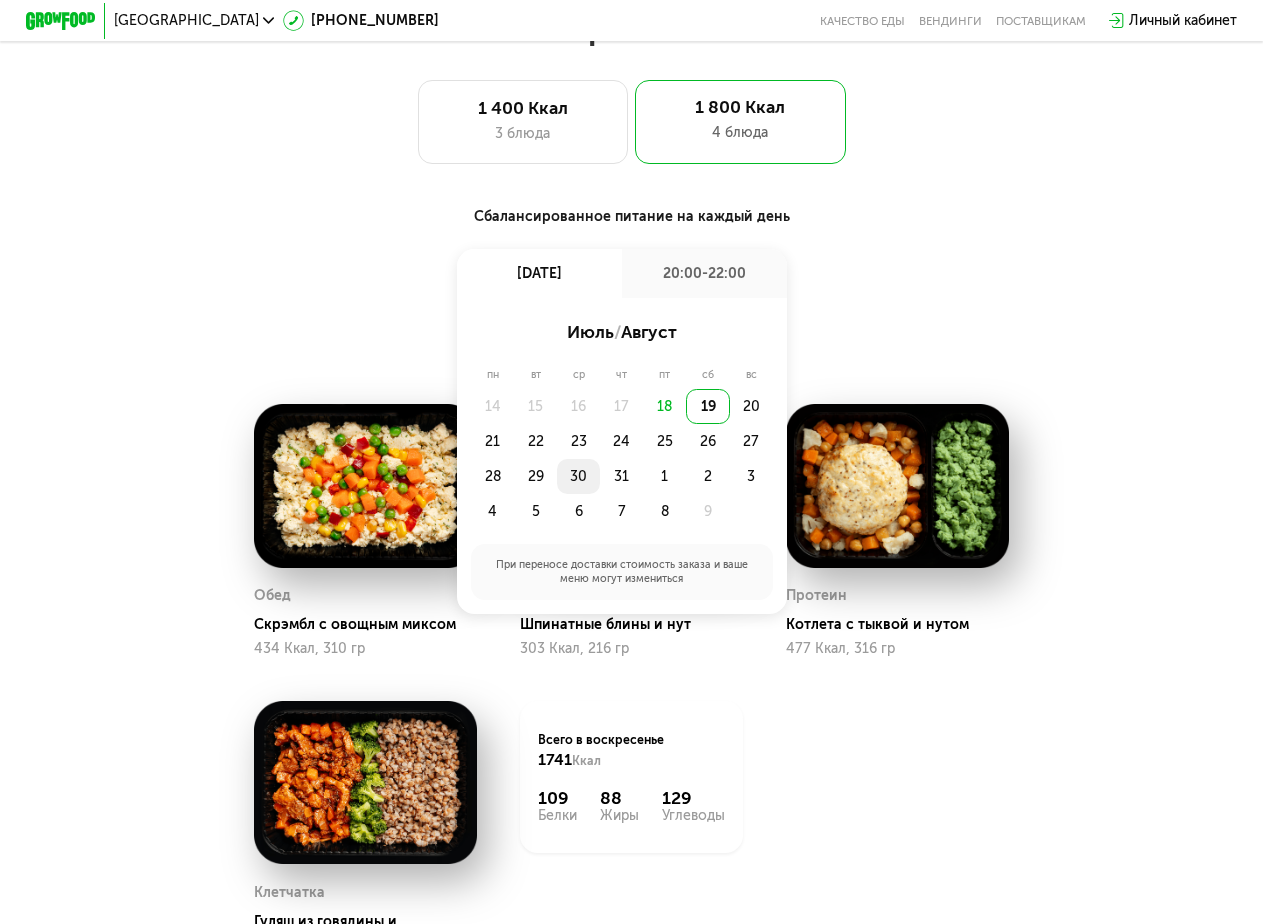 click on "30" 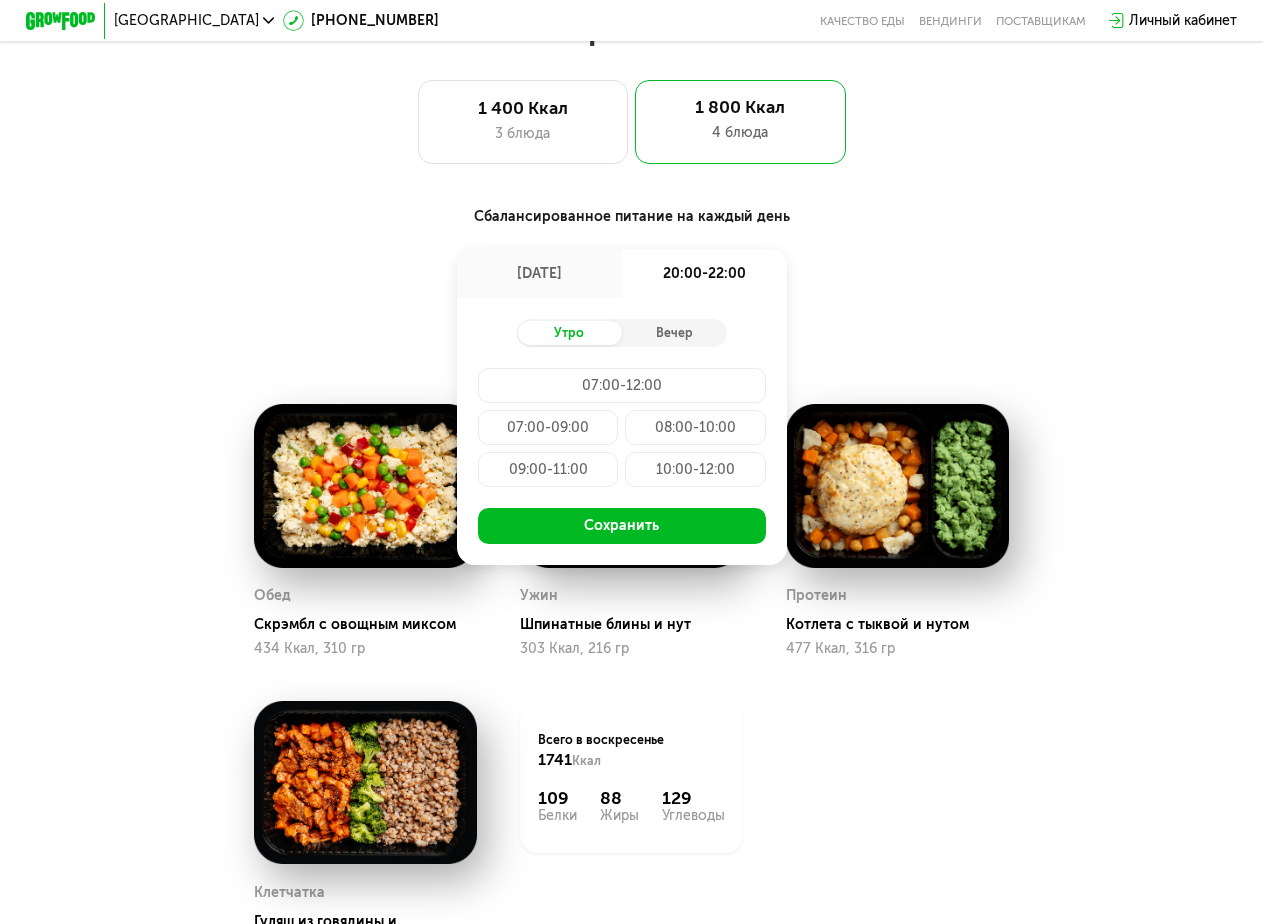 click on "08:00-10:00" 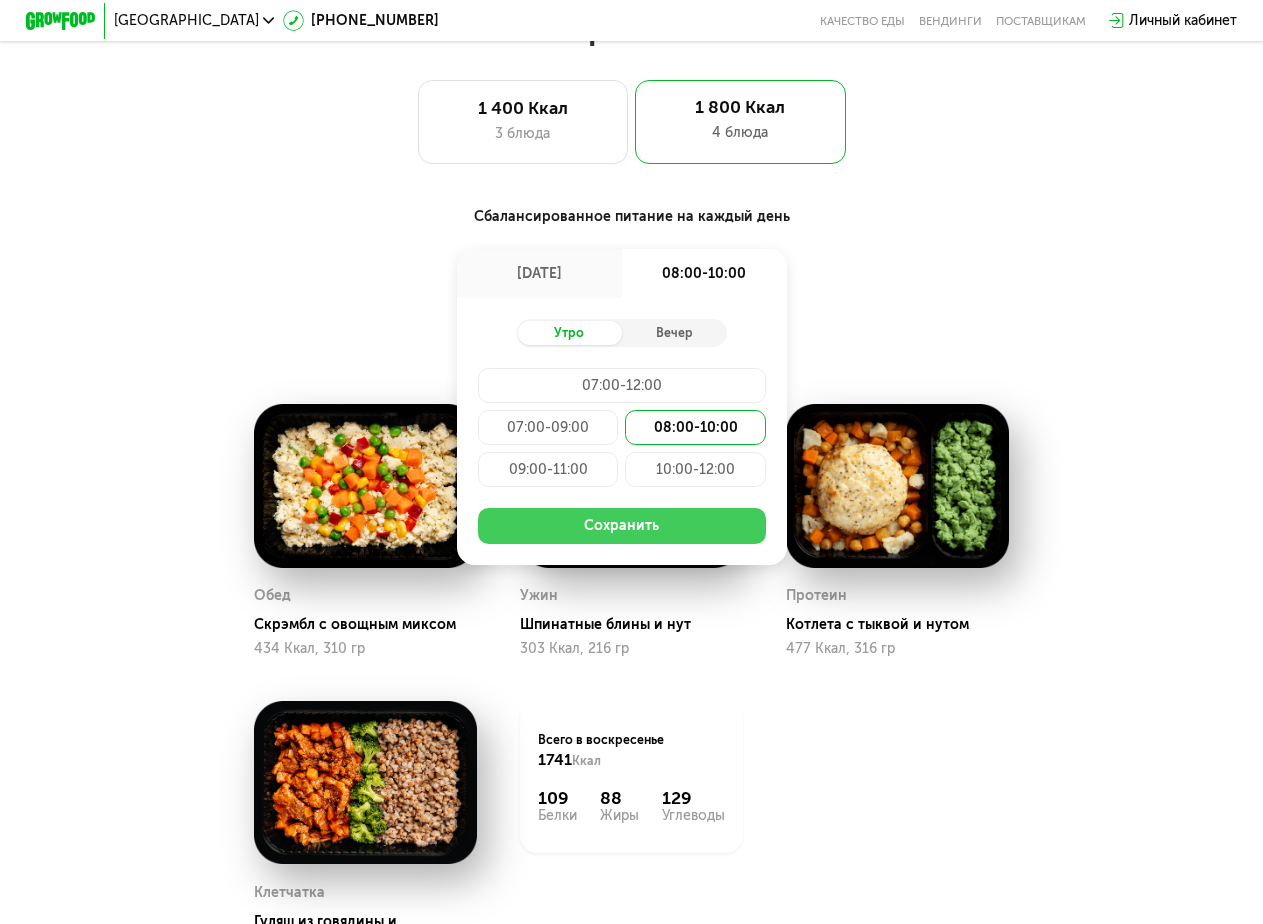 click on "Сохранить" at bounding box center (622, 525) 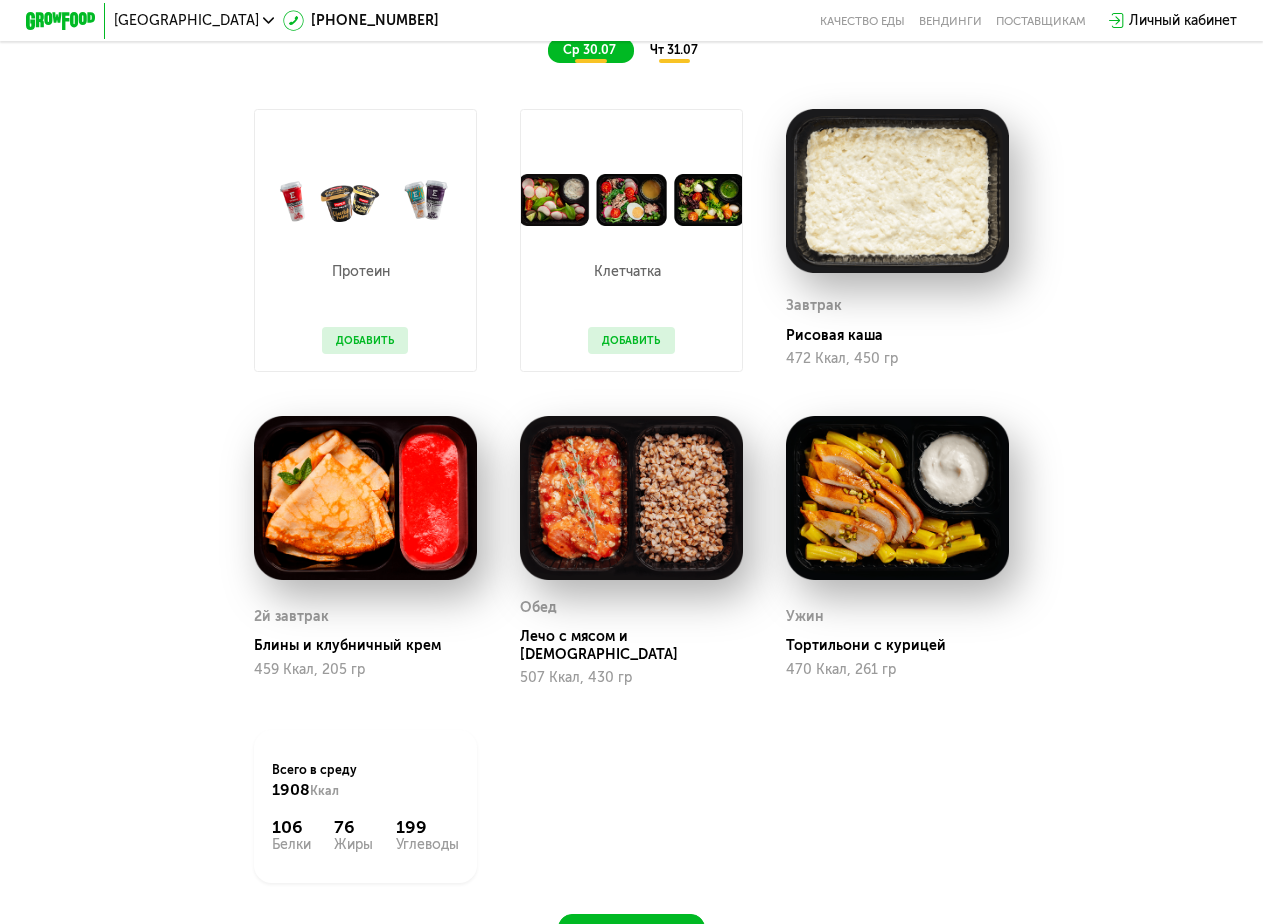 scroll, scrollTop: 1165, scrollLeft: 0, axis: vertical 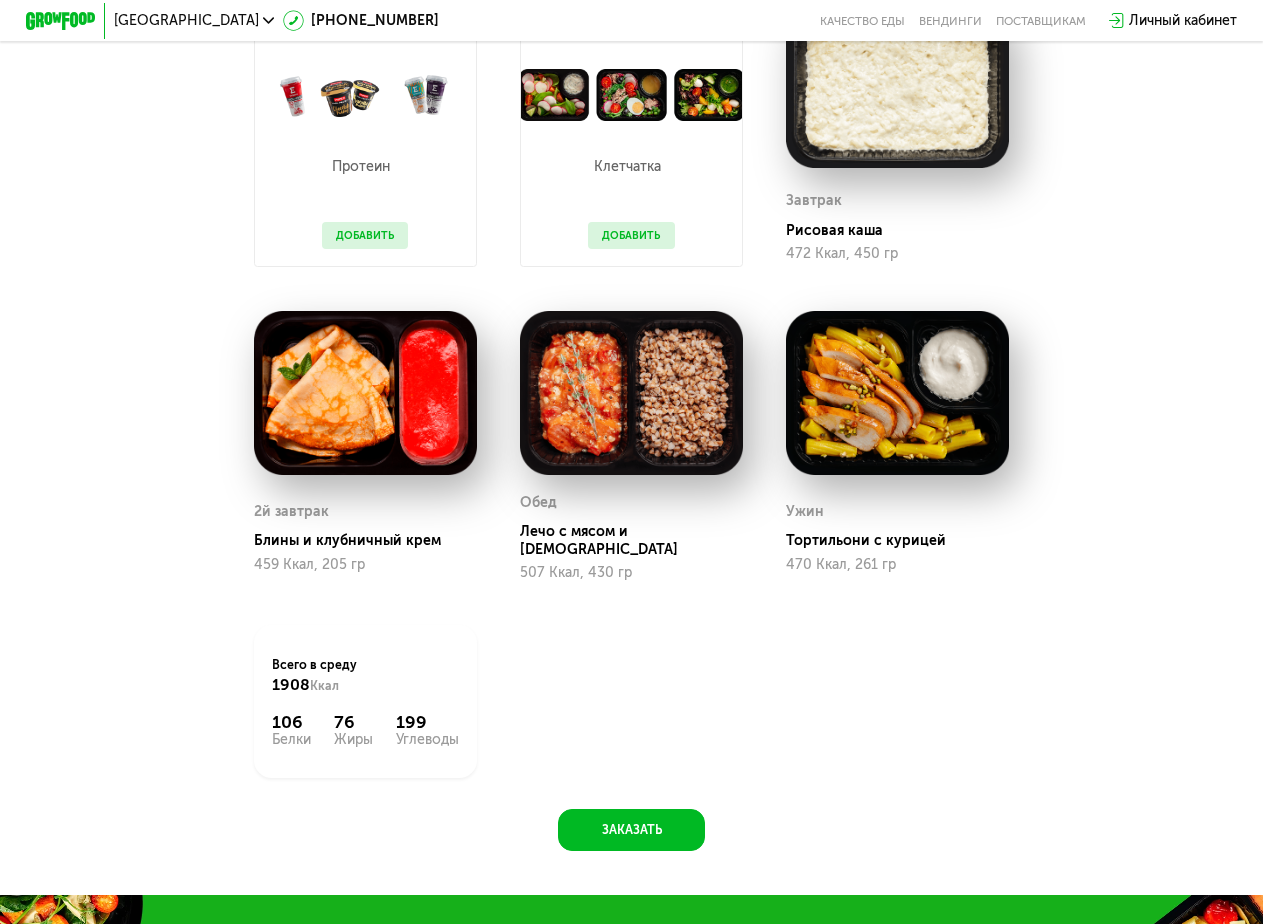 click on "Тортильони с курицей" at bounding box center [904, 541] 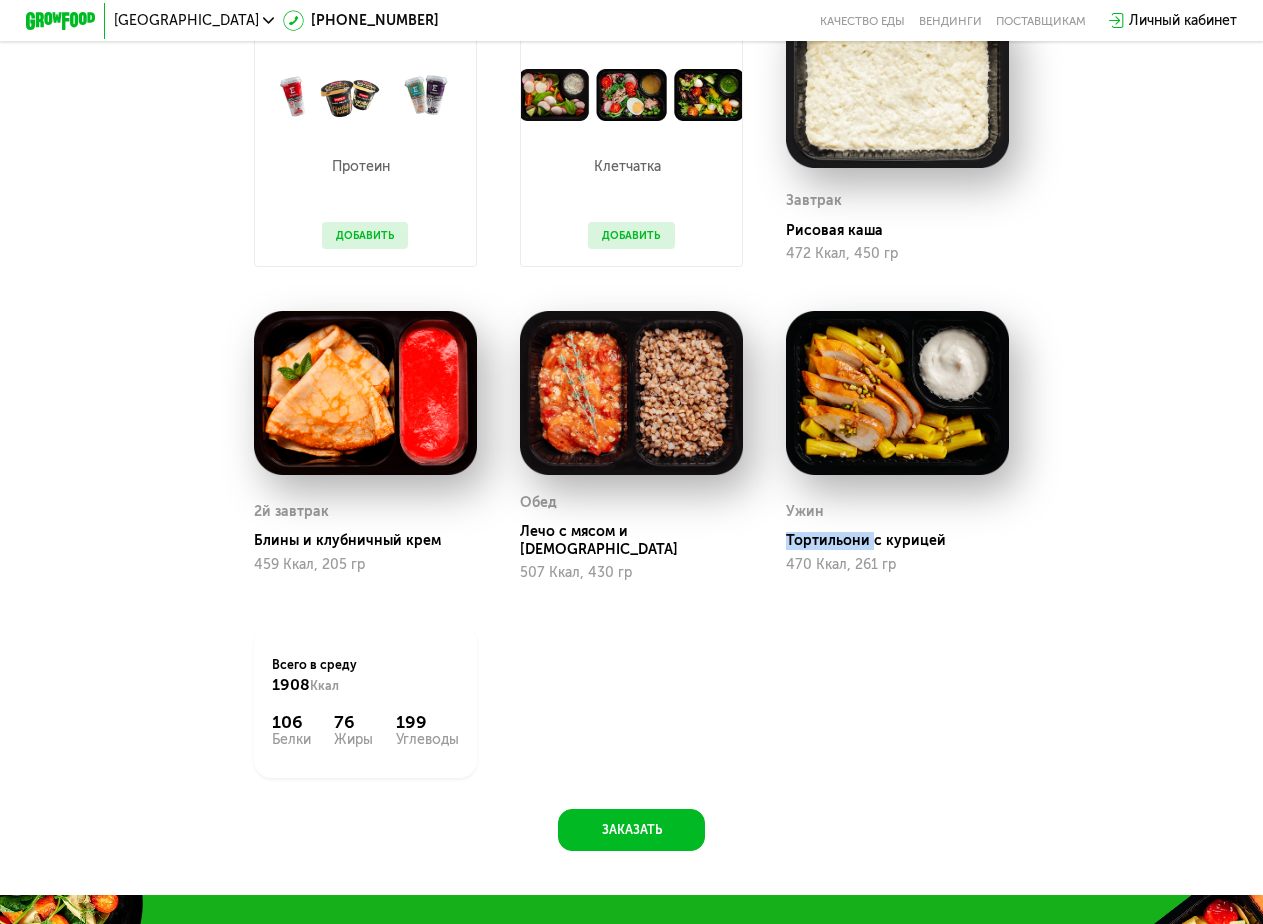 click on "Тортильони с курицей" at bounding box center [904, 541] 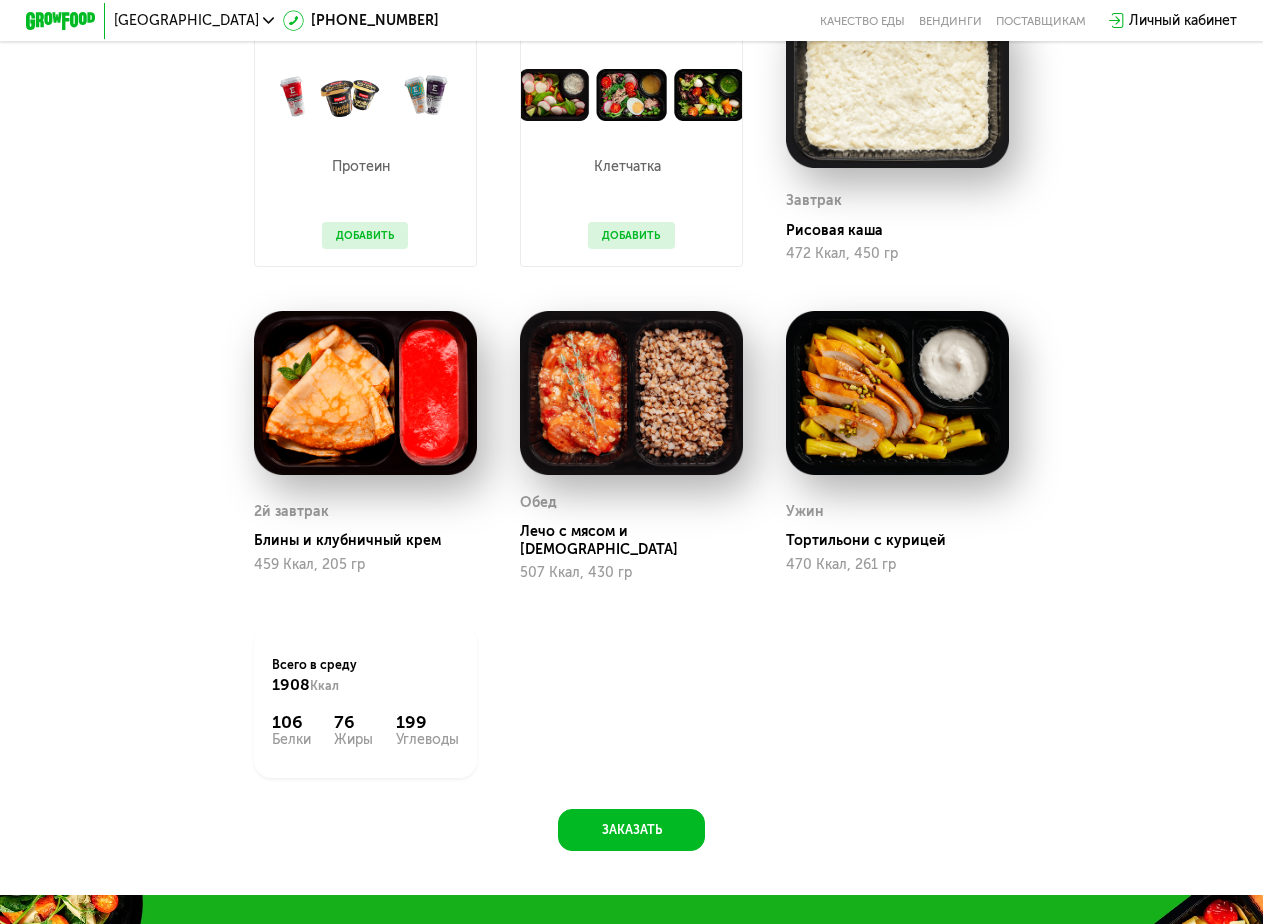click on "Ужин" at bounding box center [897, 512] 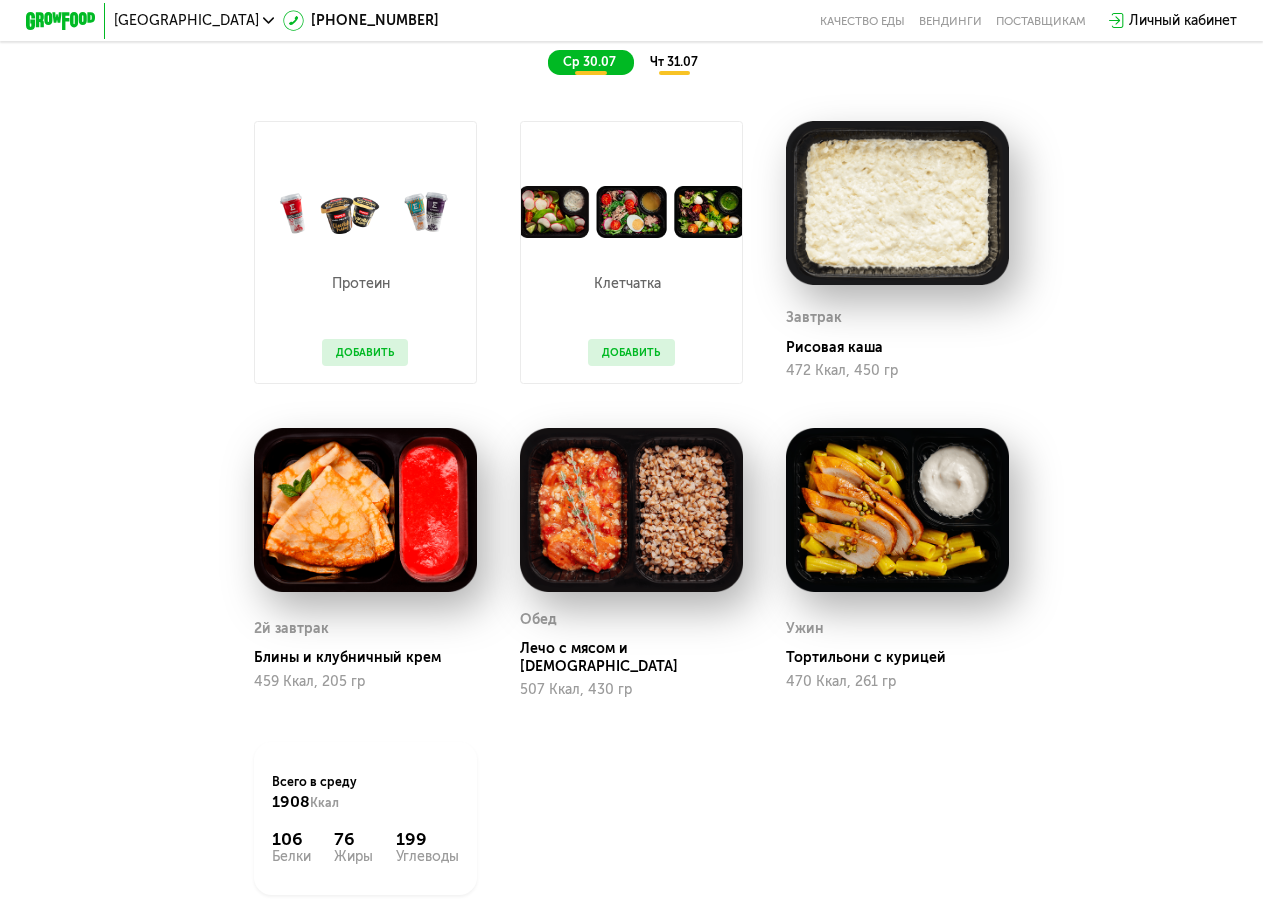 scroll, scrollTop: 765, scrollLeft: 0, axis: vertical 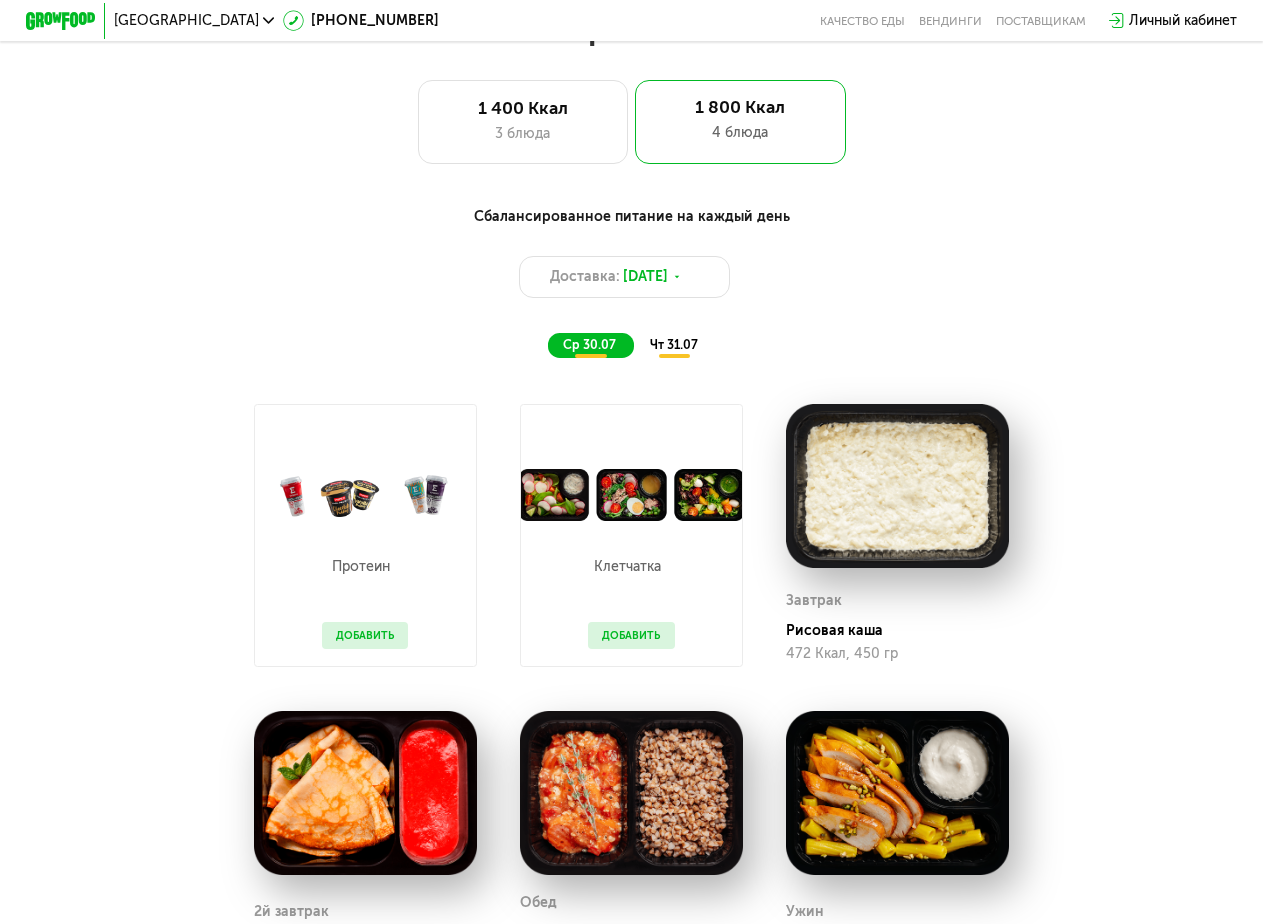 click on "чт 31.07" 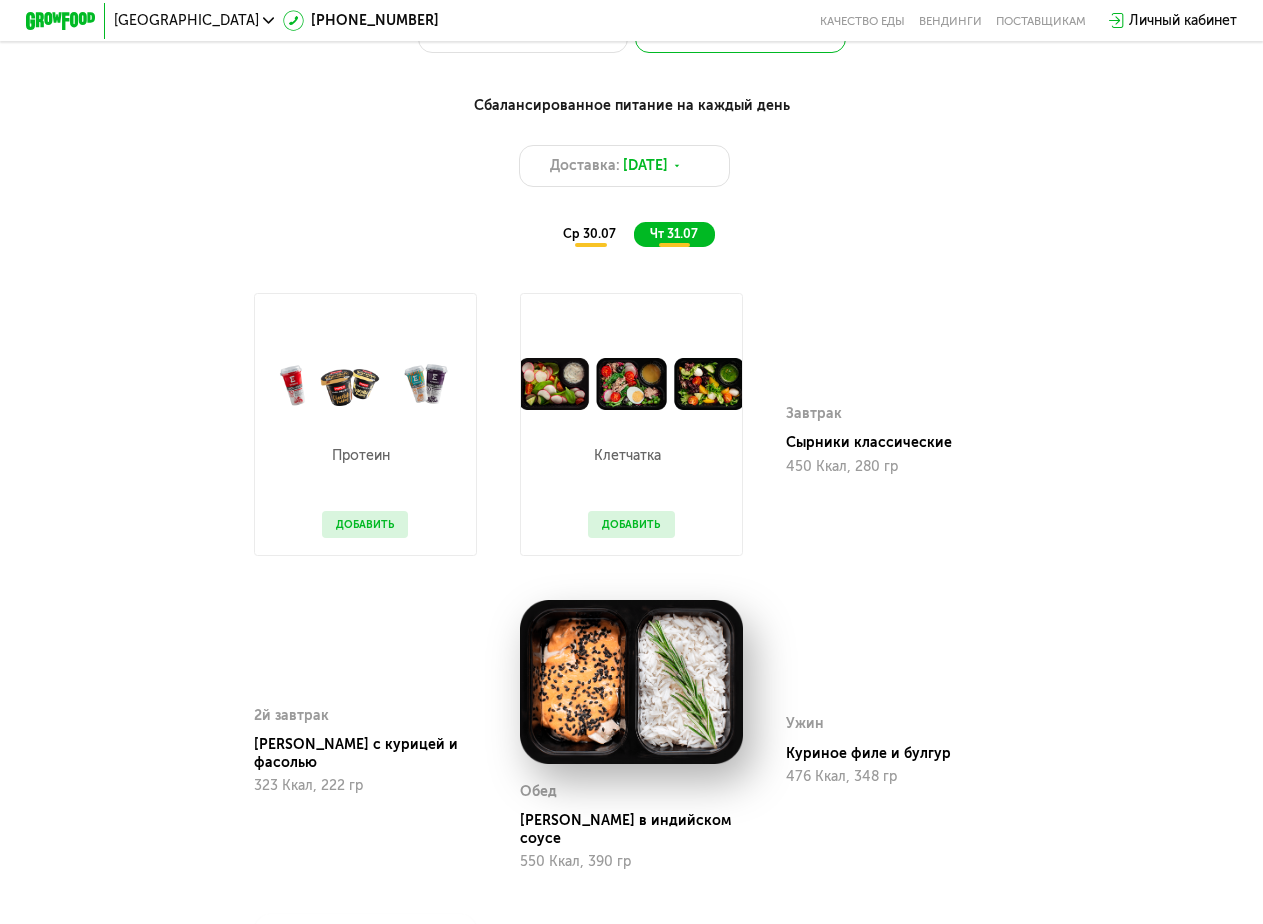 scroll, scrollTop: 865, scrollLeft: 0, axis: vertical 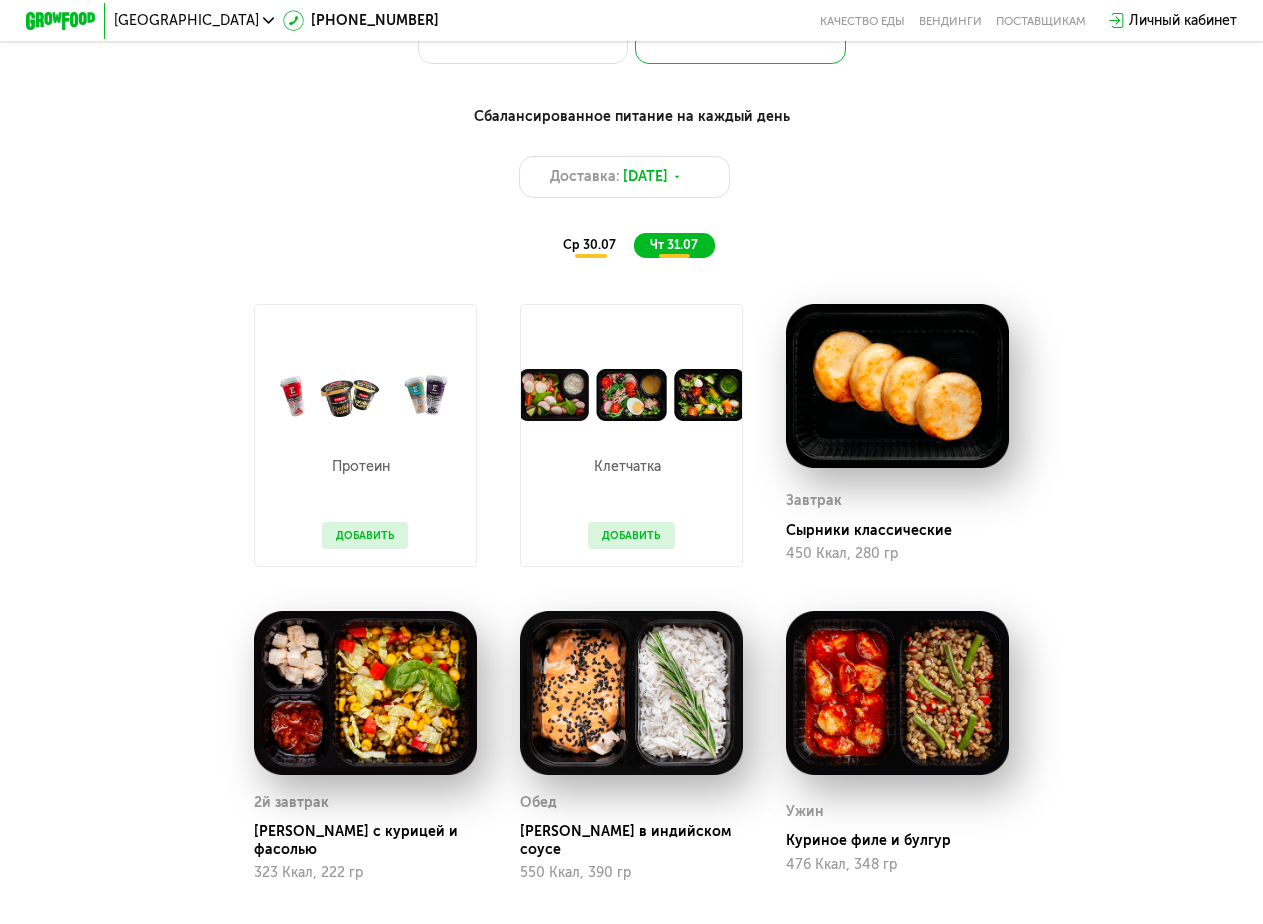 click on "ср 30.07" 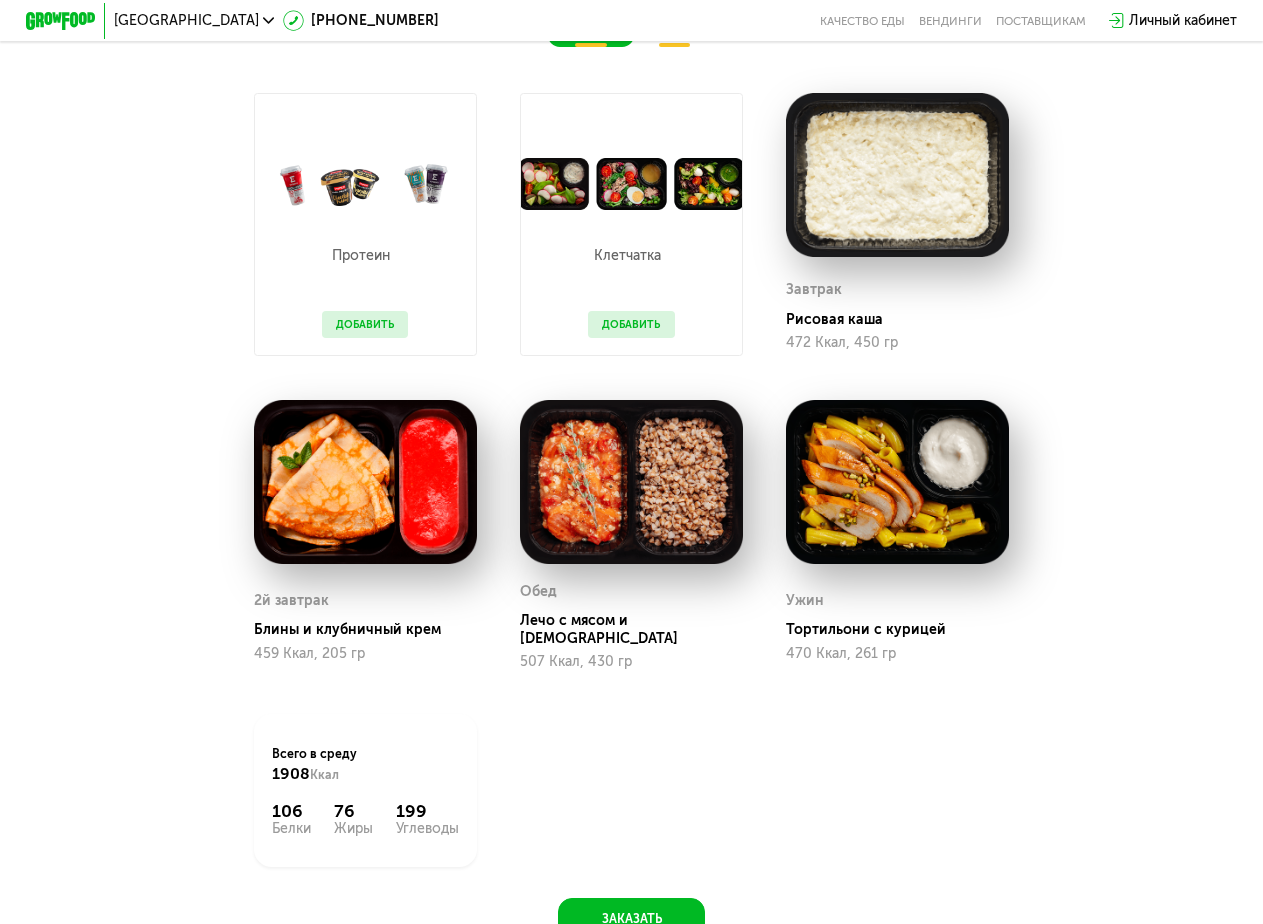 scroll, scrollTop: 1165, scrollLeft: 0, axis: vertical 